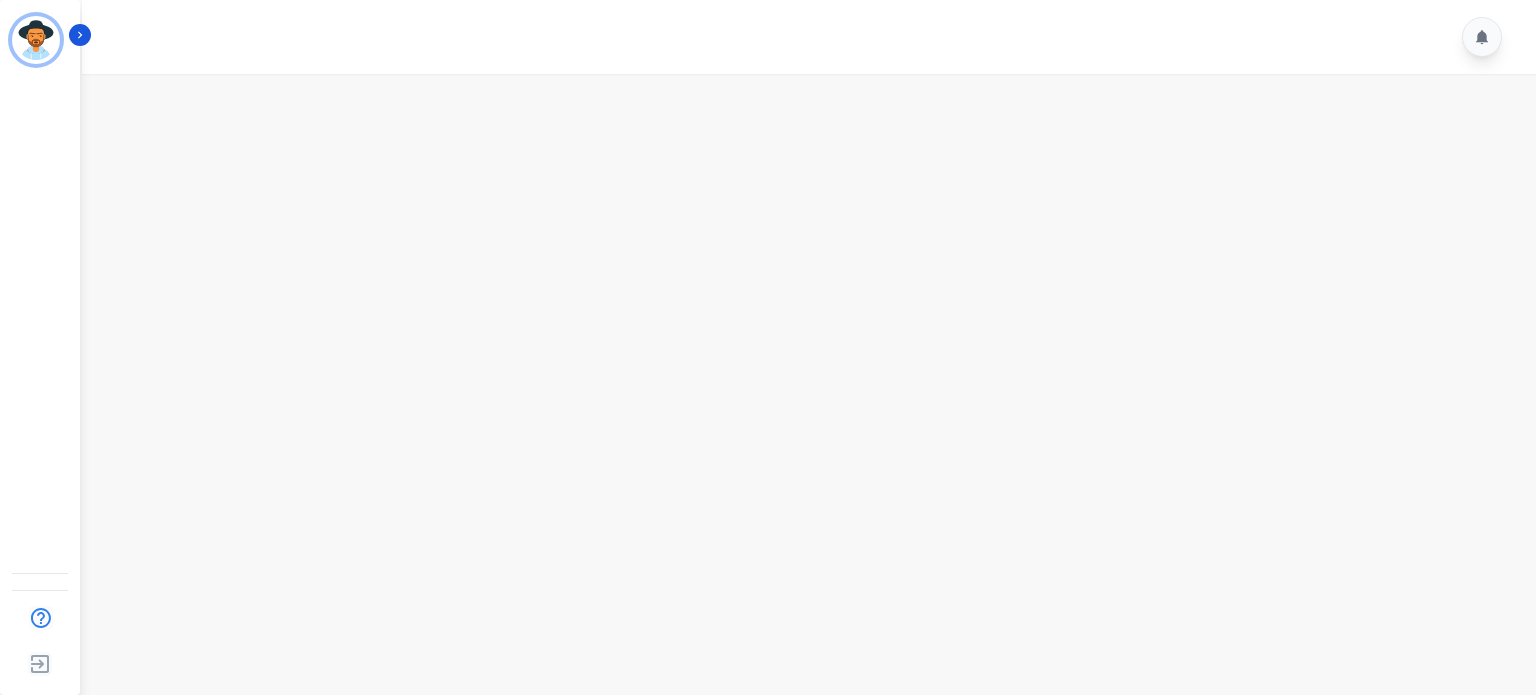 scroll, scrollTop: 0, scrollLeft: 0, axis: both 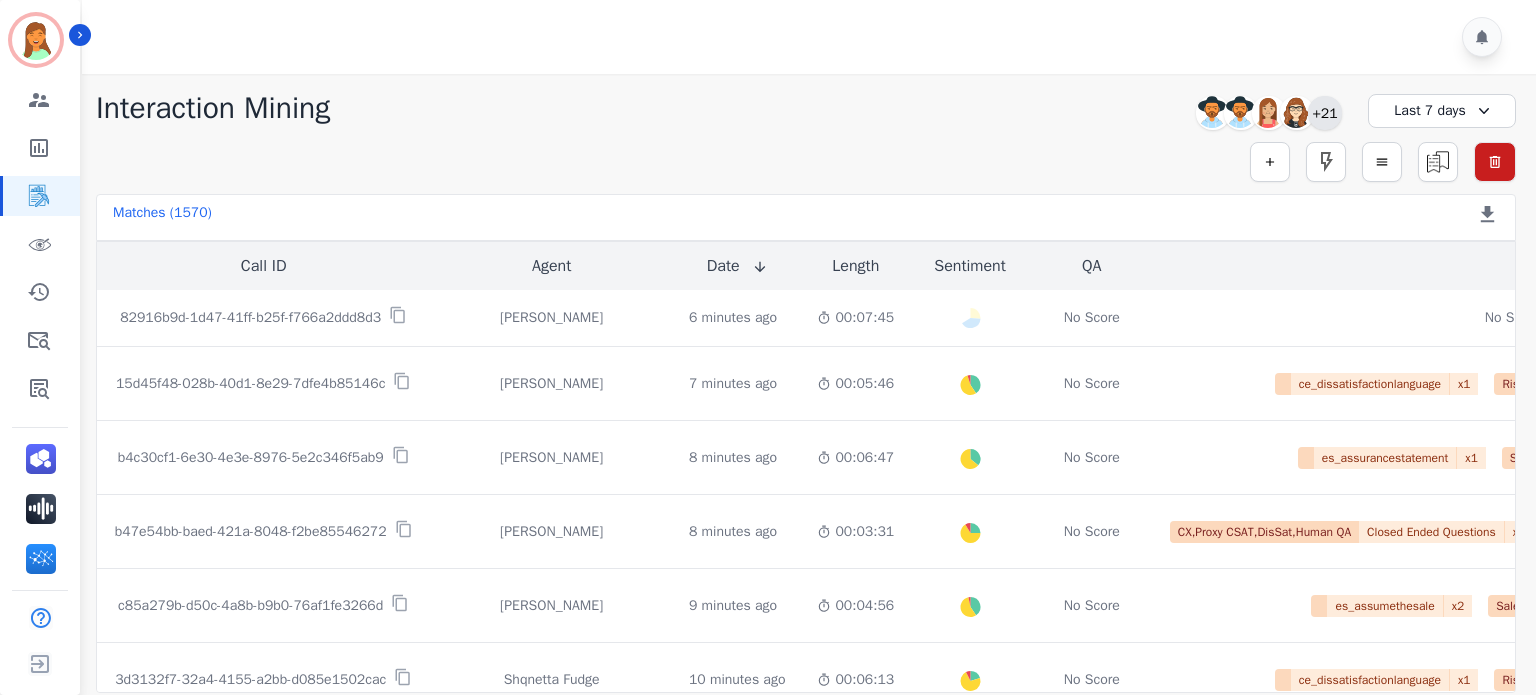 click on "+21" at bounding box center [1325, 113] 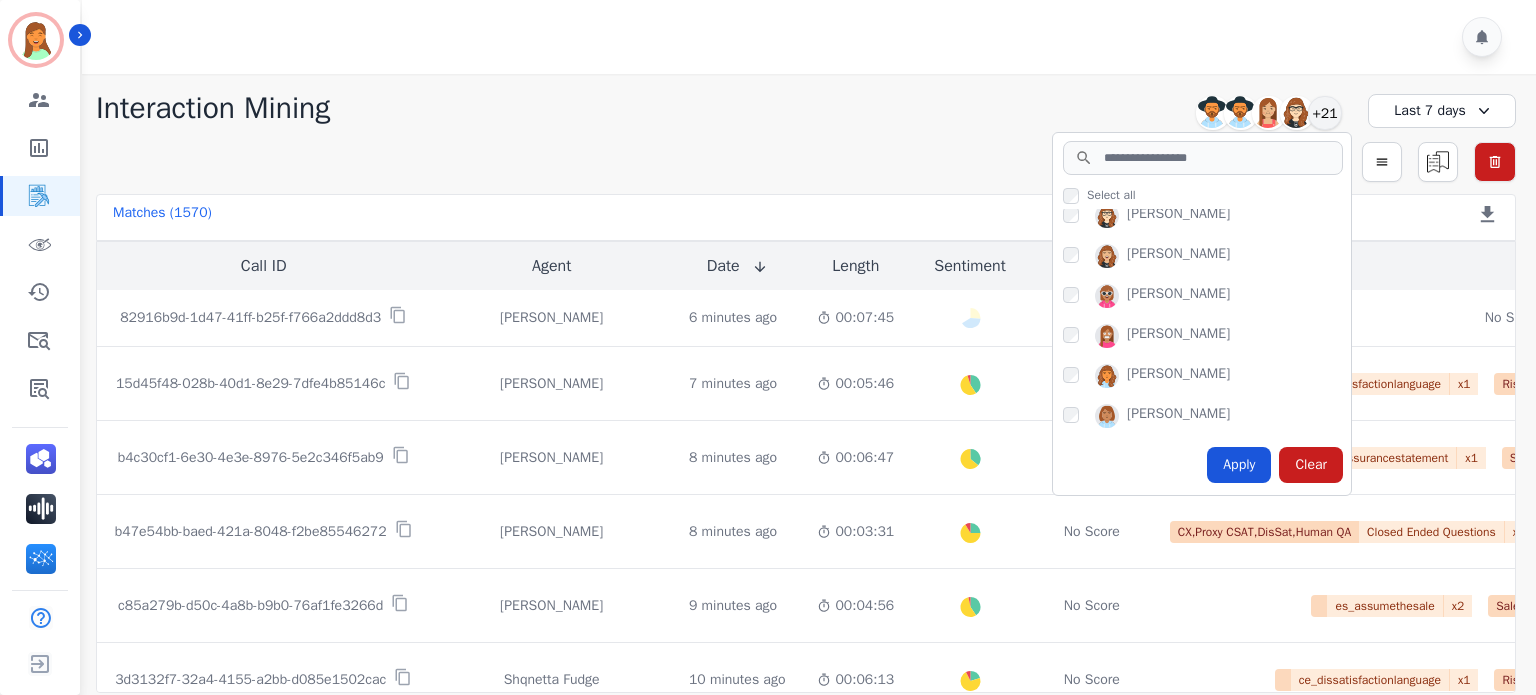 scroll, scrollTop: 0, scrollLeft: 0, axis: both 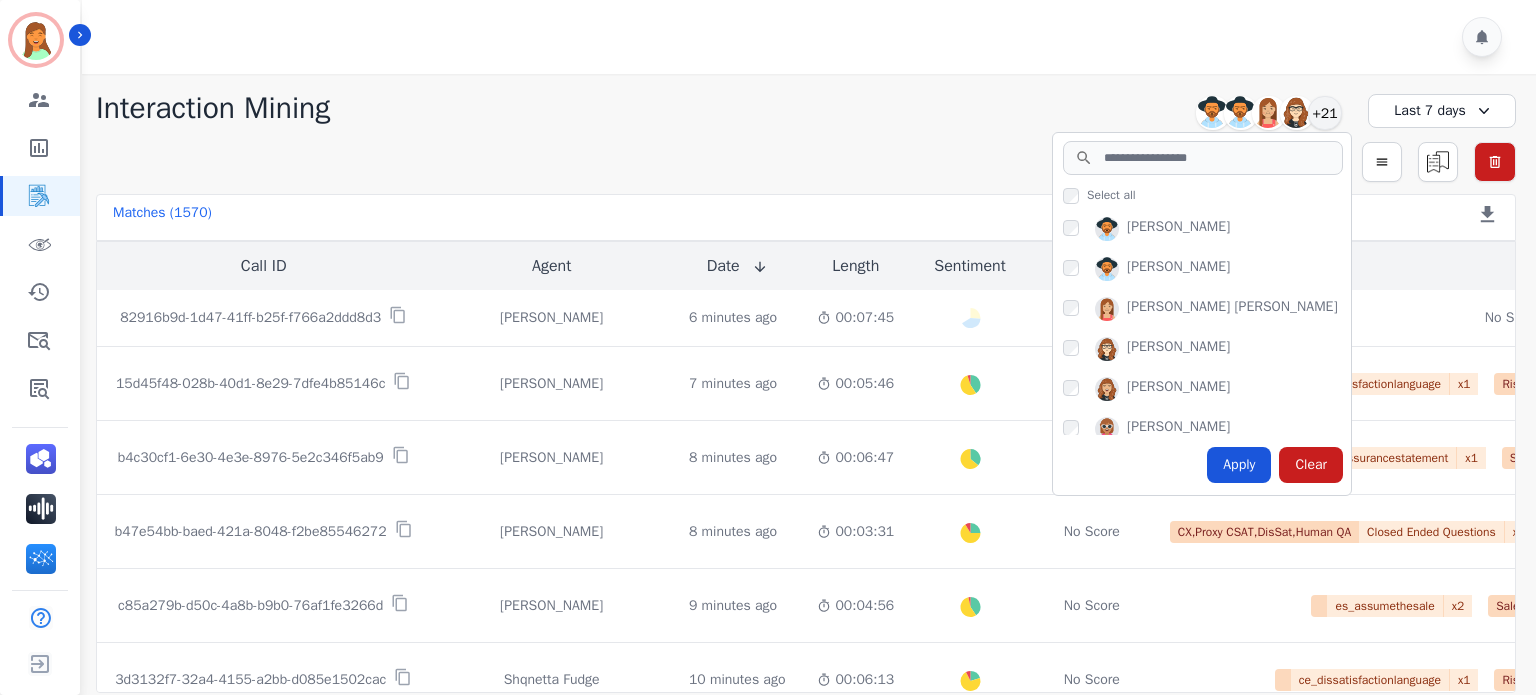 click on "**********" 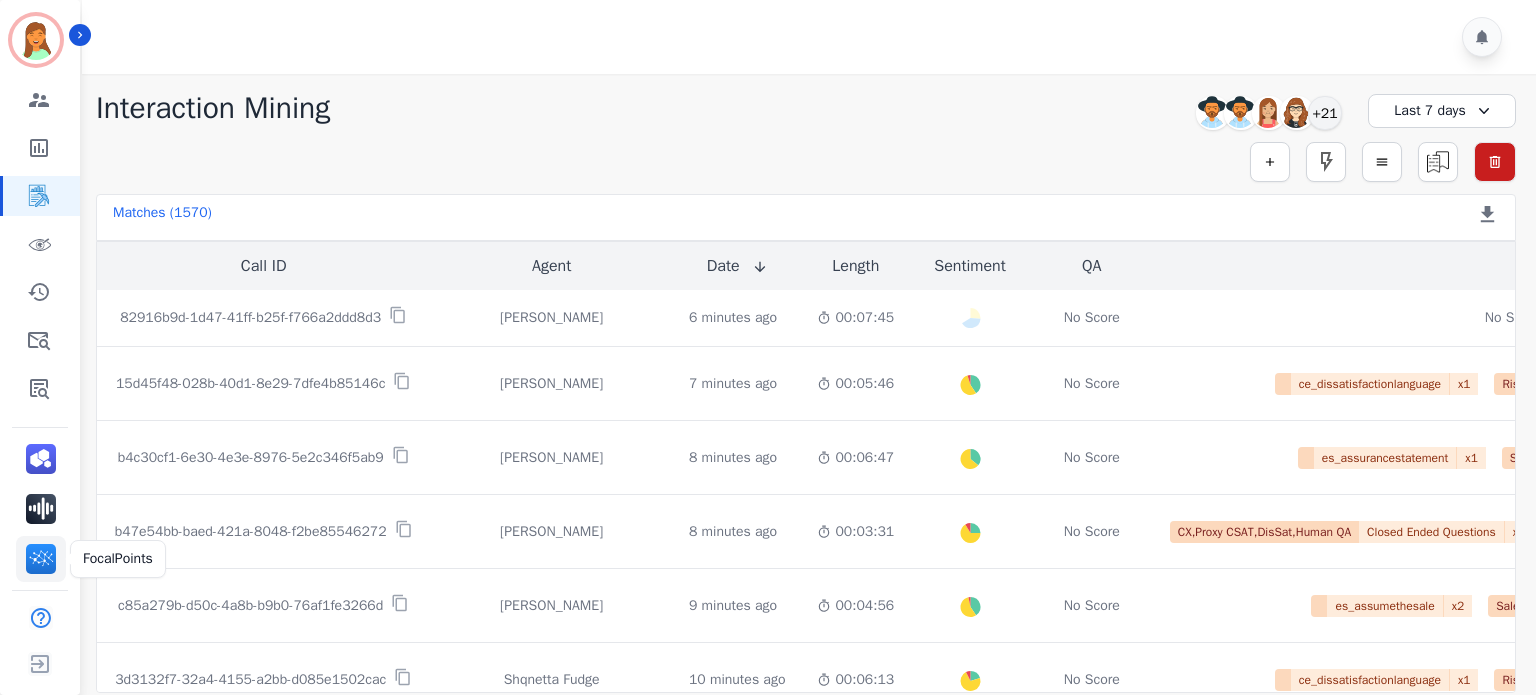 click at bounding box center (41, 559) 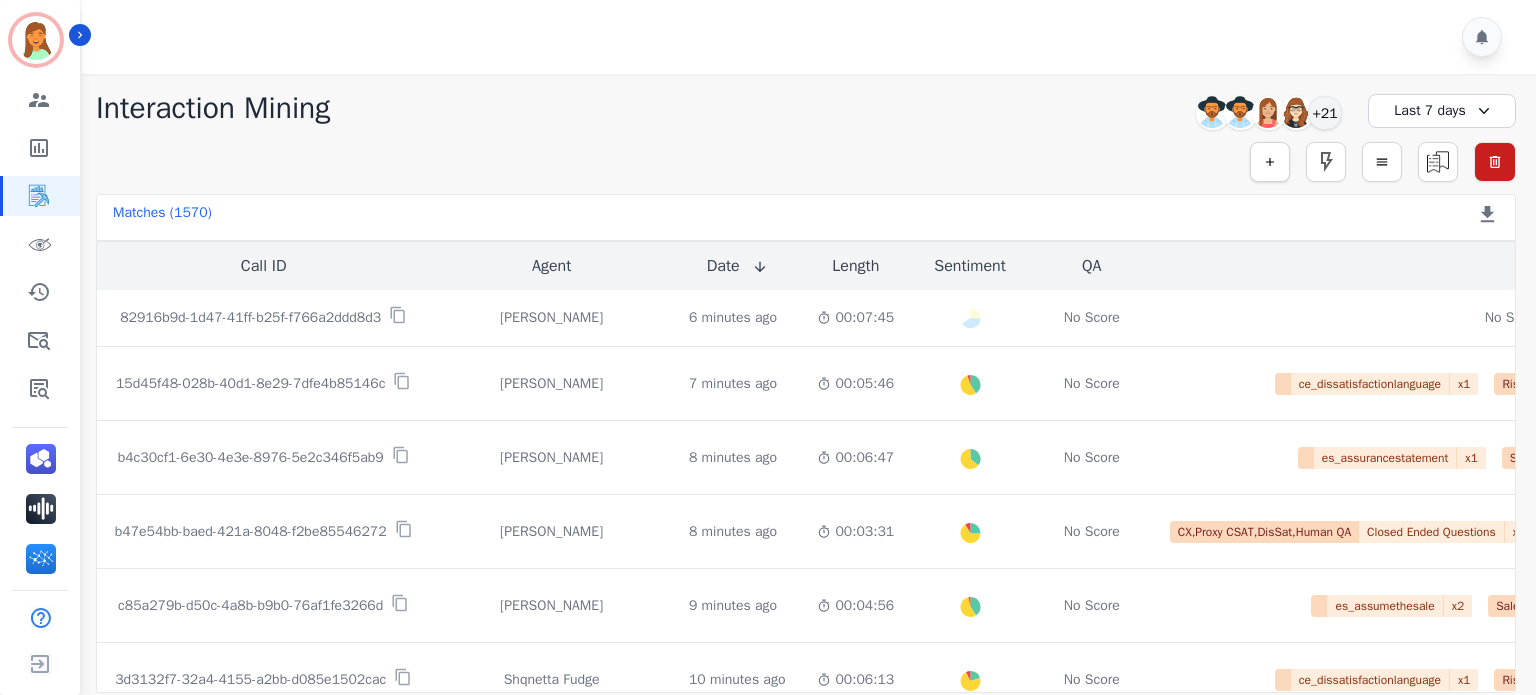 click at bounding box center (1270, 162) 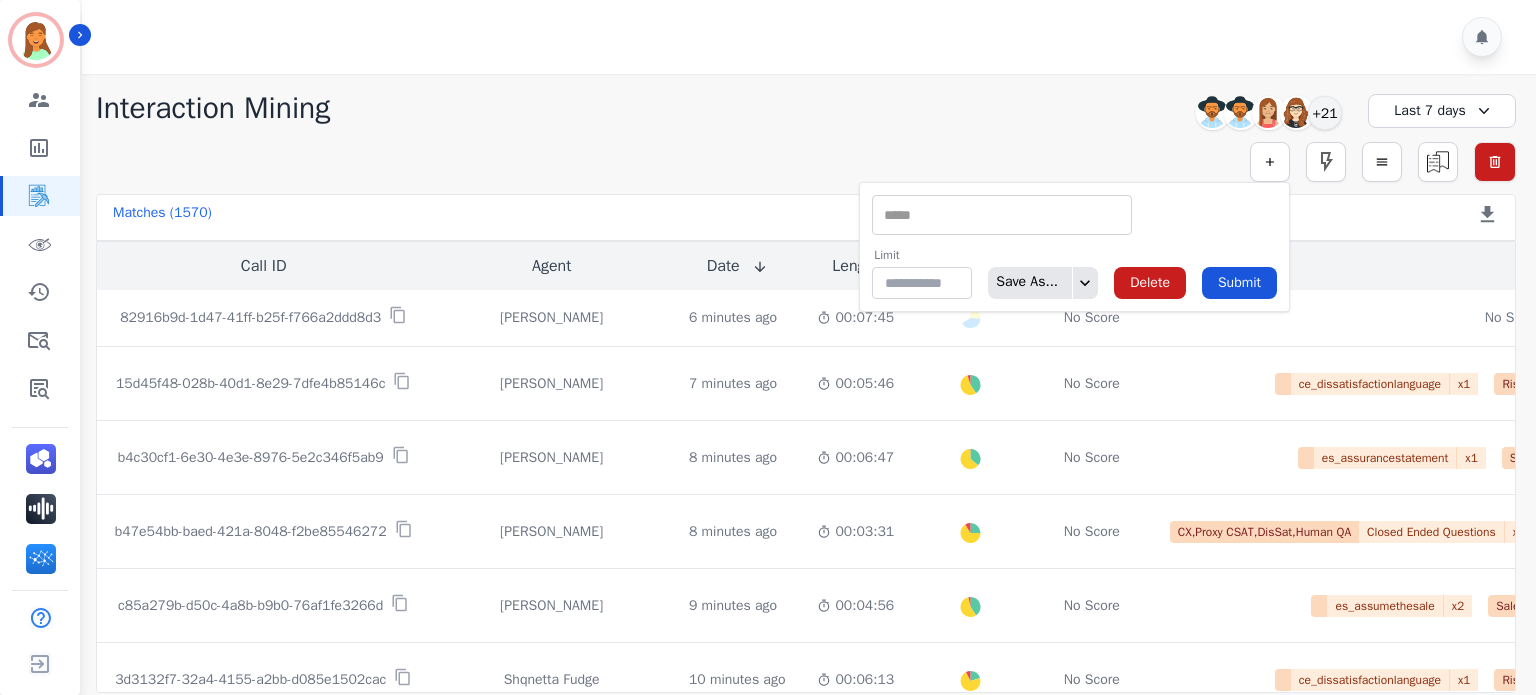 drag, startPoint x: 914, startPoint y: 193, endPoint x: 918, endPoint y: 205, distance: 12.649111 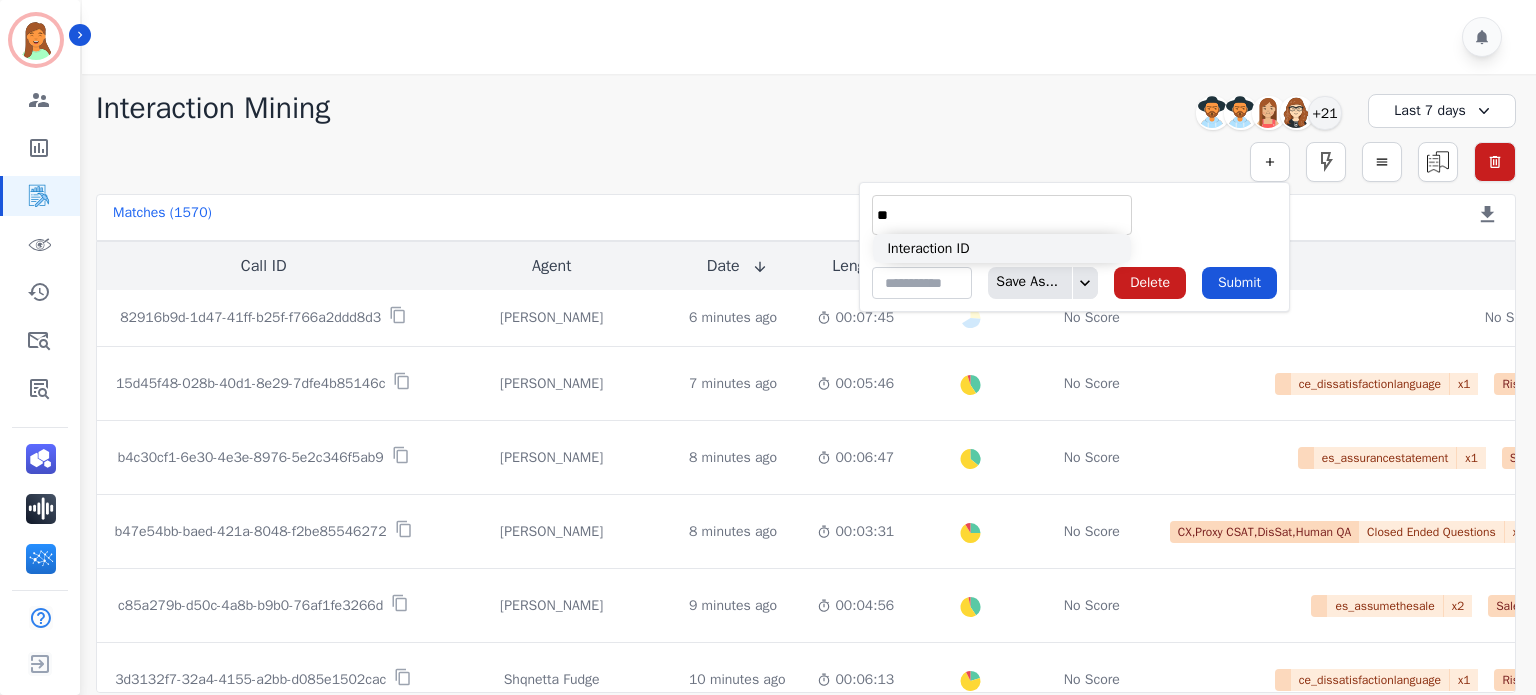 type on "**" 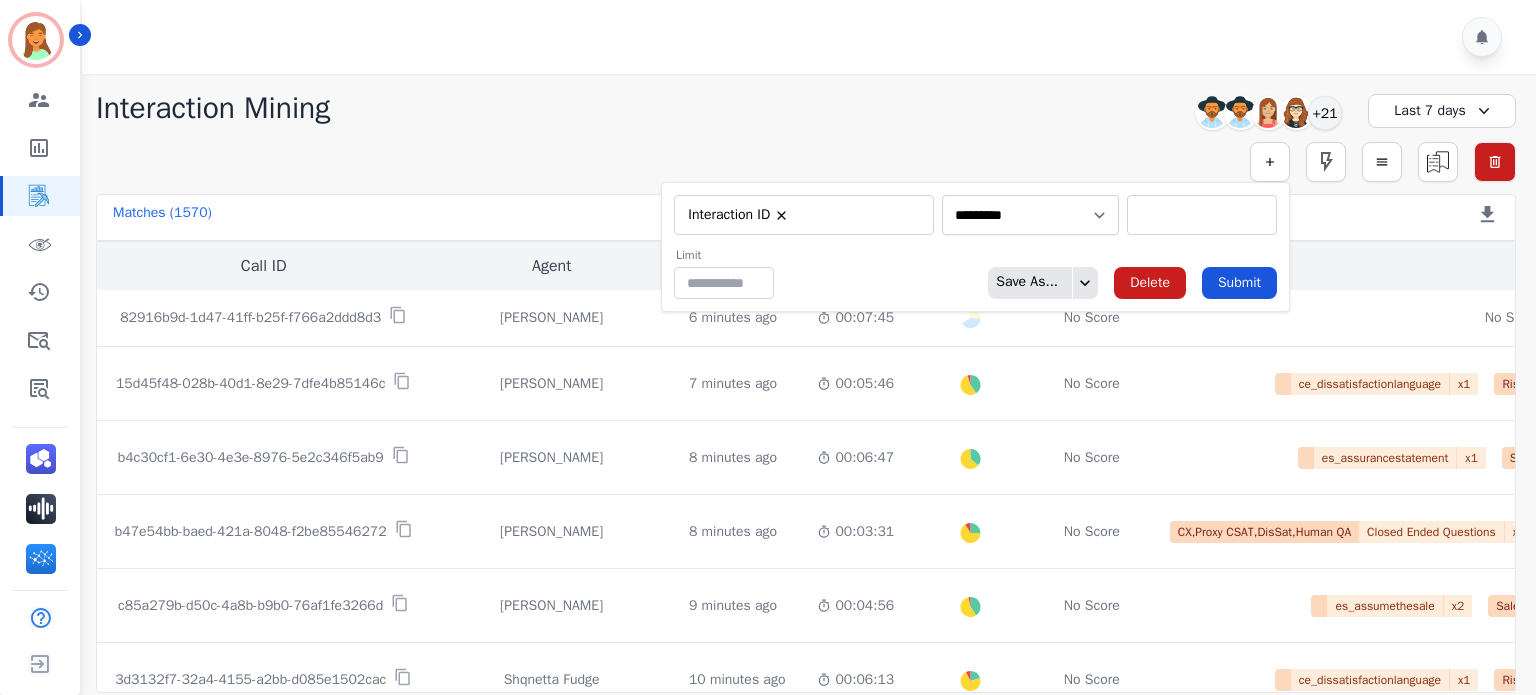 click on "**             82916b9d-1d47-41ff-b25f-f766a2ddd8d3   15d45f48-028b-40d1-8e29-7dfe4b85146c   b4c30cf1-6e30-4e3e-8976-5e2c346f5ab9   b47e54bb-baed-421a-8048-f2be85546272   c85a279b-d50c-4a8b-b9b0-76af1fe3266d   3d3132f7-32a4-4155-a2bb-d085e1502cac   20c8fe98-8735-4d80-b656-8652ce71f5ec   84b917da-af48-42b5-8761-d72a7548900c   d0363b9d-6dc6-4f00-9bb2-aaa1bfb20d2c   2d2e1978-e85b-4e49-9c49-52bc17dd9f7e   e135e7a5-625d-4eed-affd-8aee73f7f820   0b9940c2-7a1f-4ccb-b945-36e2ed9fd635   aaf8fc6b-c44e-466c-8c9b-d1fe63109fcc   853ef26c-c395-401d-b0db-d9d2dfdb1d96   d895bfd2-dd92-46ca-ad54-d3fbe4cadbb4   61adeb17-c936-41ae-842a-4e94a340034e   50e2e658-8e55-47c5-8cb1-6be5c4f8afc7   7851d855-3e64-42f6-8b5b-f6172195e8ac   a56afdd3-c669-4541-948a-fd6695508270   13027834-3cfc-443e-9ebe-626a076f4416" at bounding box center [1202, 215] 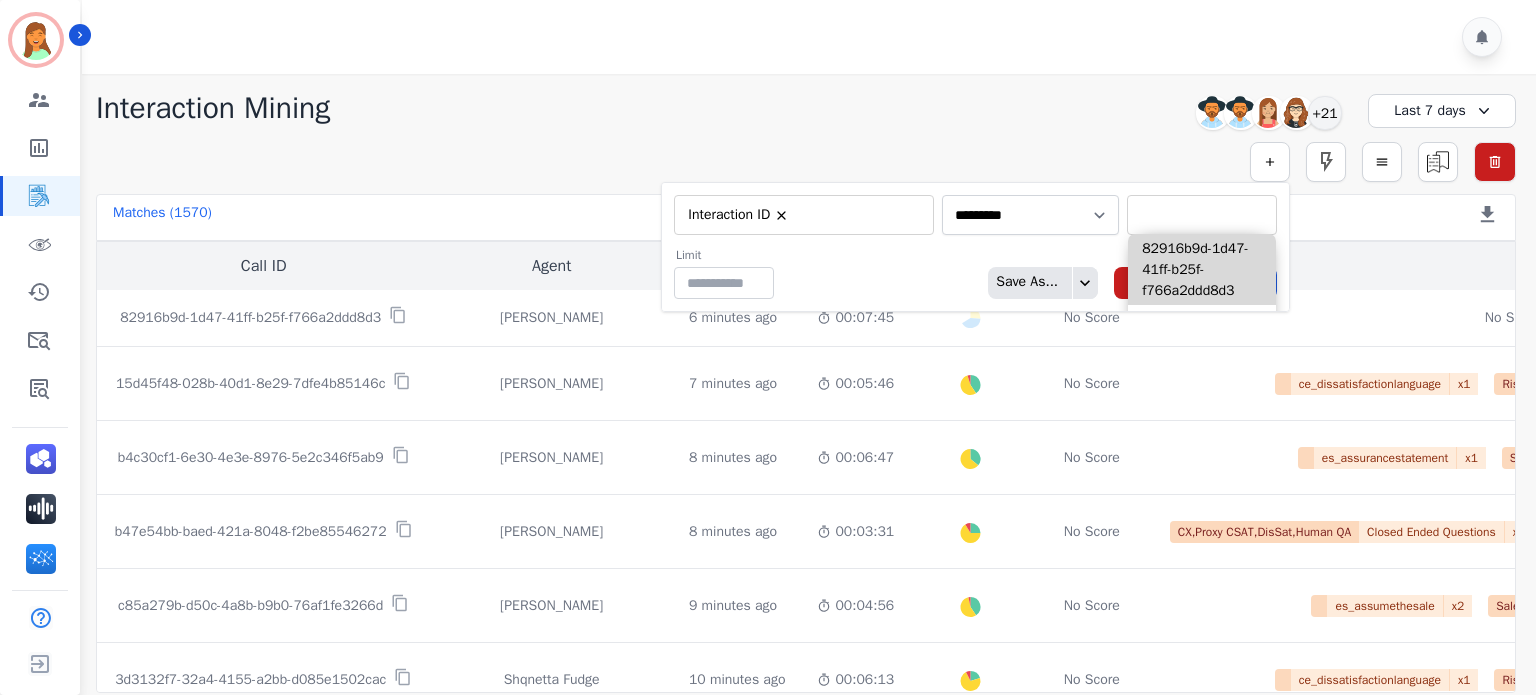 paste on "**********" 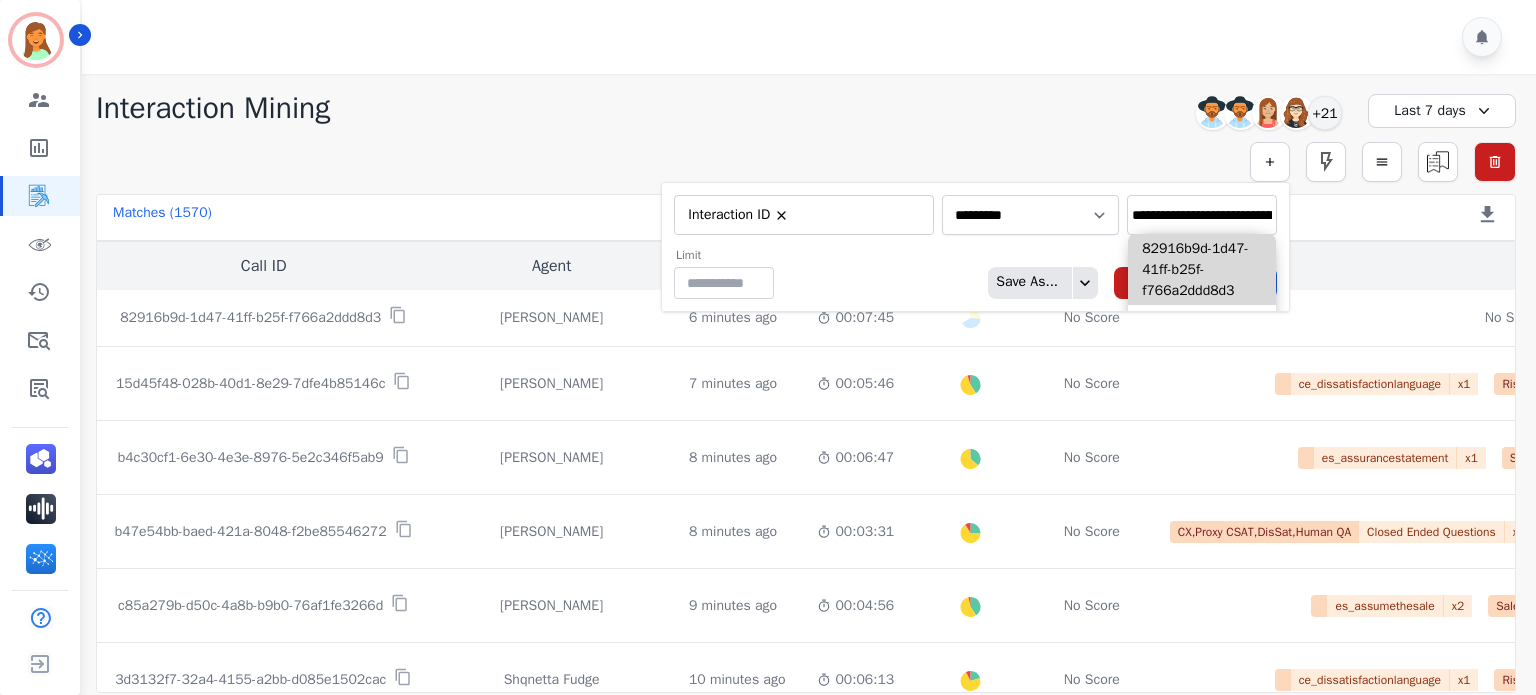 scroll, scrollTop: 0, scrollLeft: 96, axis: horizontal 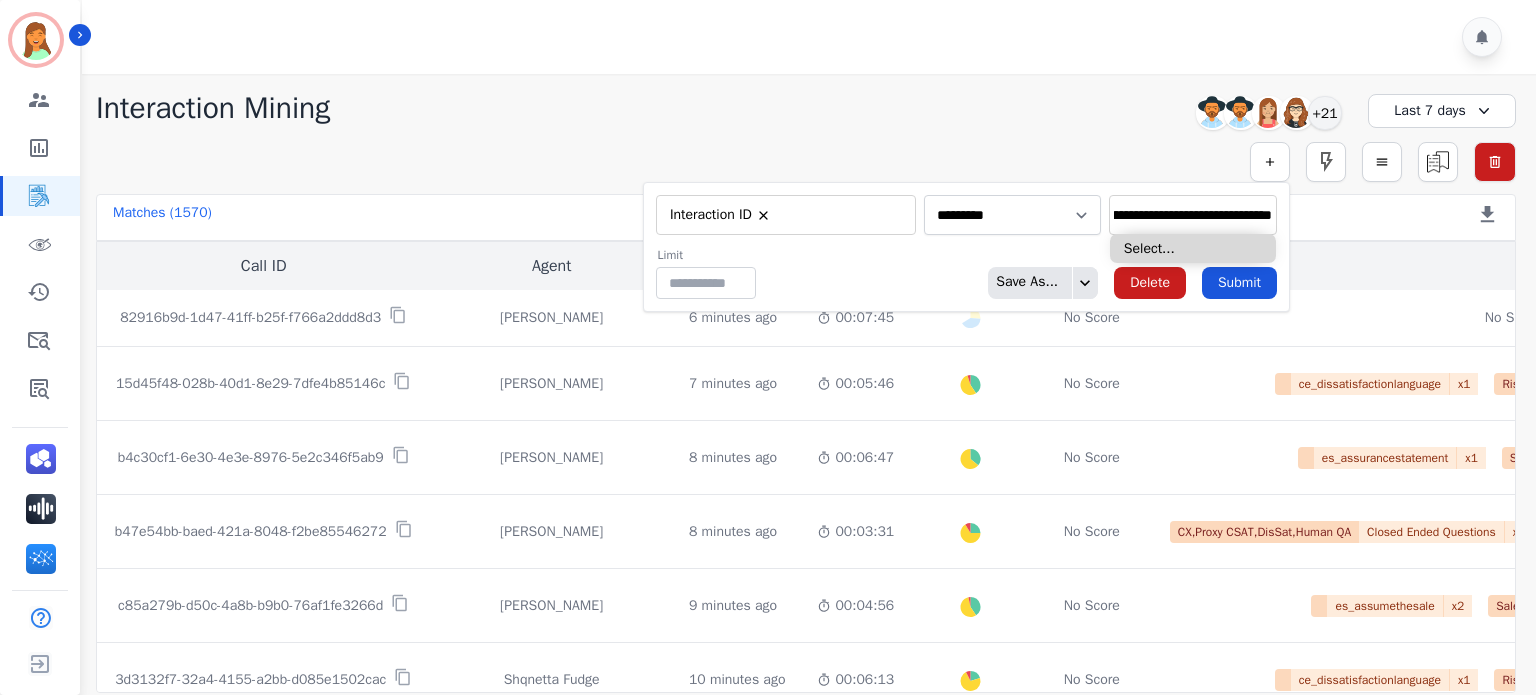 type on "**********" 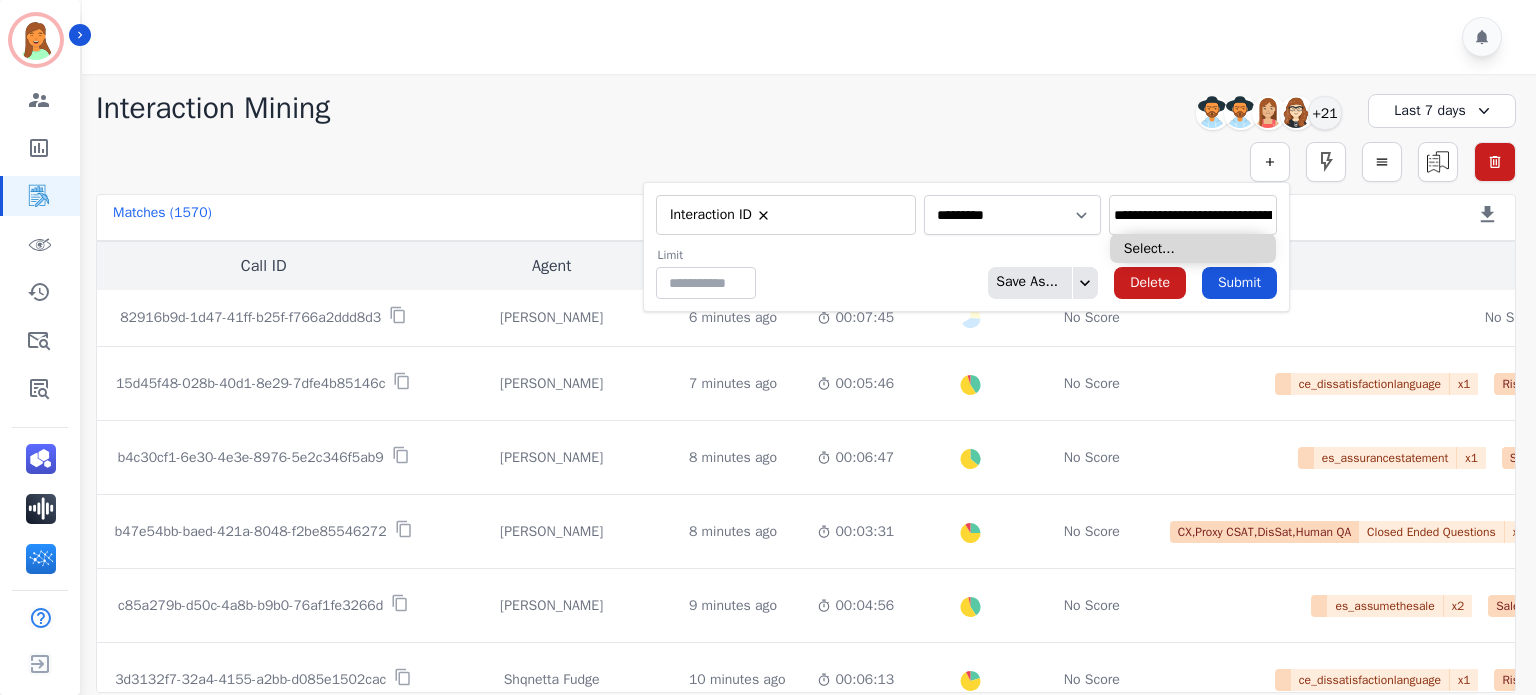 type on "**********" 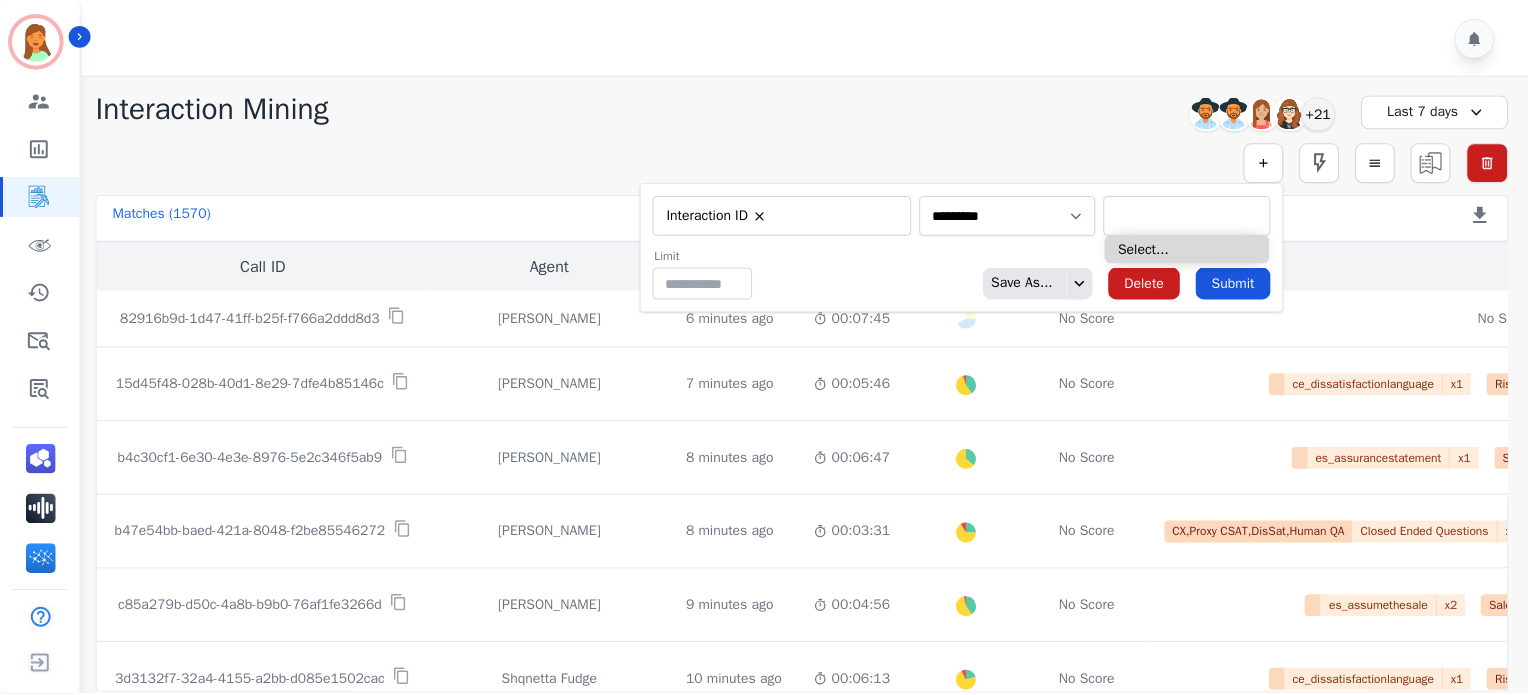 scroll, scrollTop: 0, scrollLeft: 0, axis: both 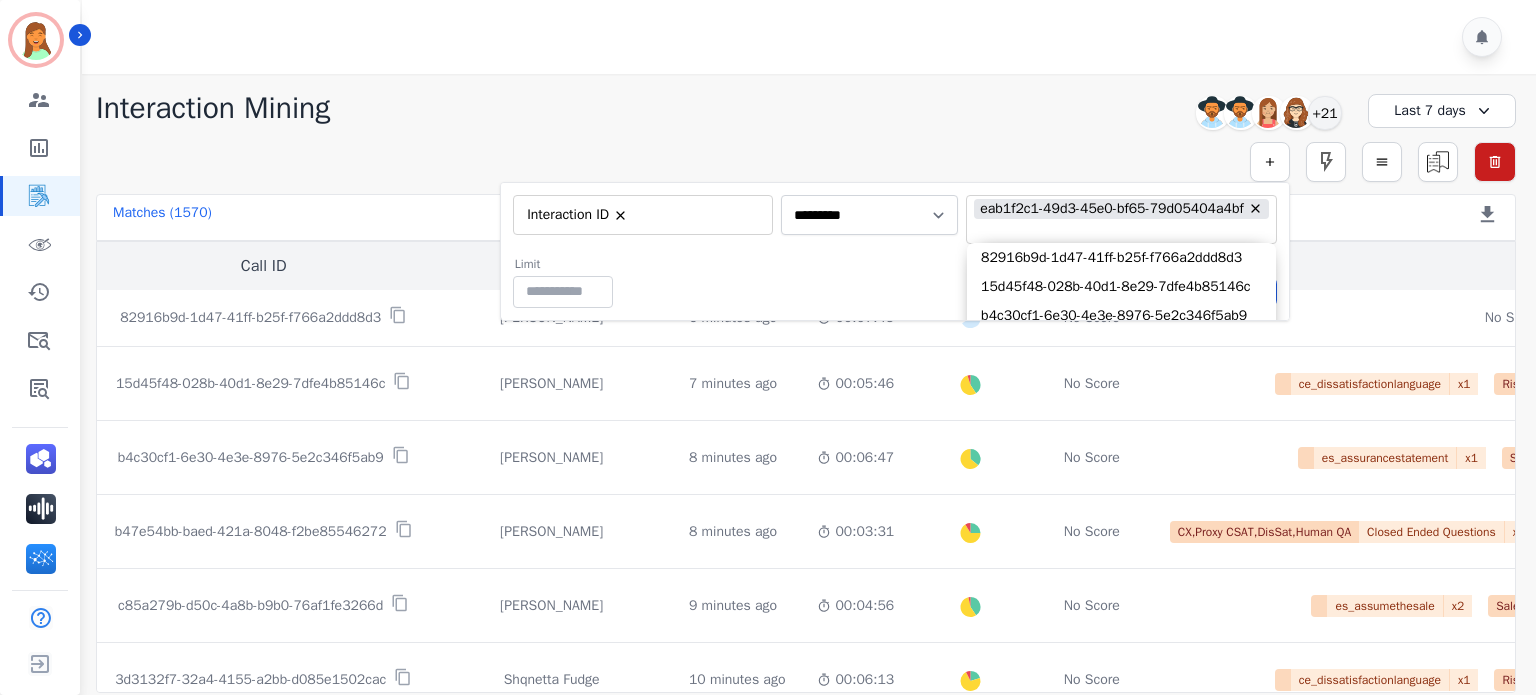 drag, startPoint x: 889, startPoint y: 267, endPoint x: 911, endPoint y: 267, distance: 22 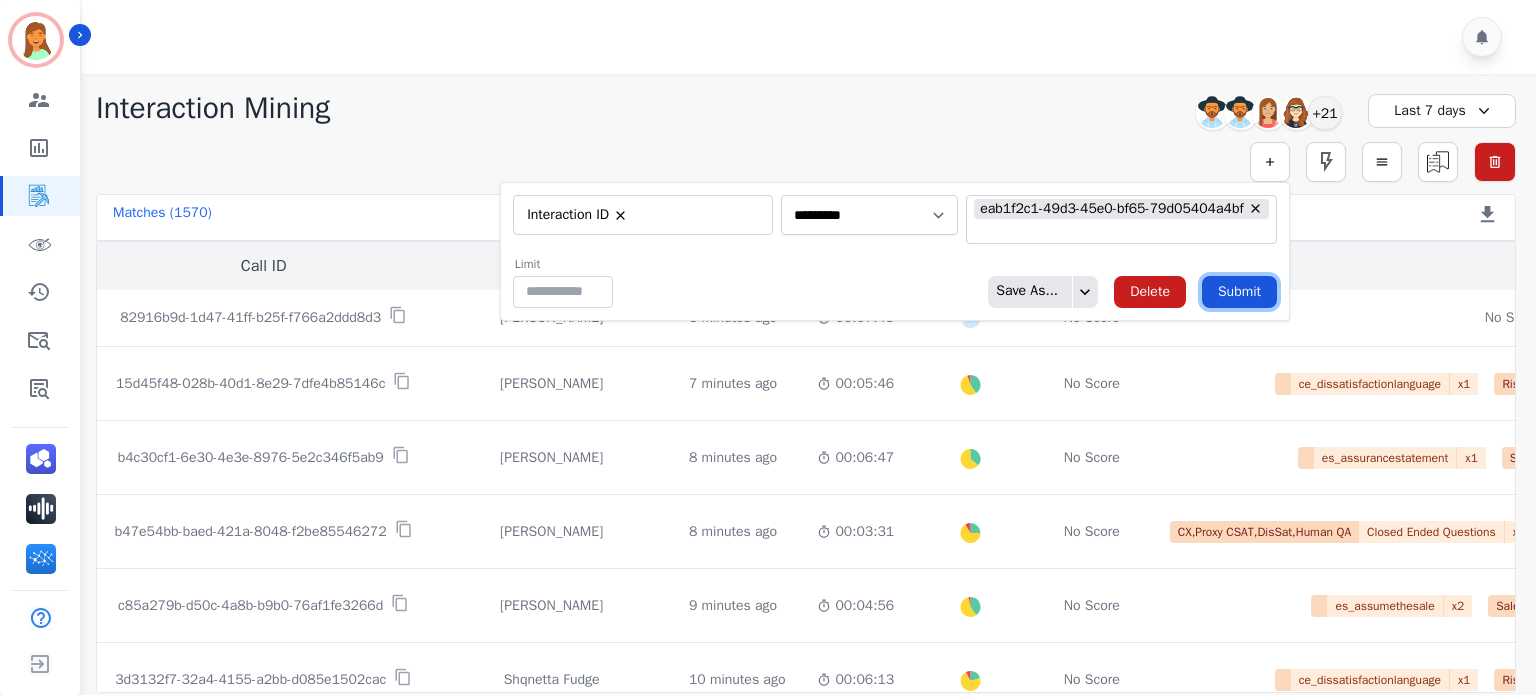 click on "Submit" at bounding box center (1239, 292) 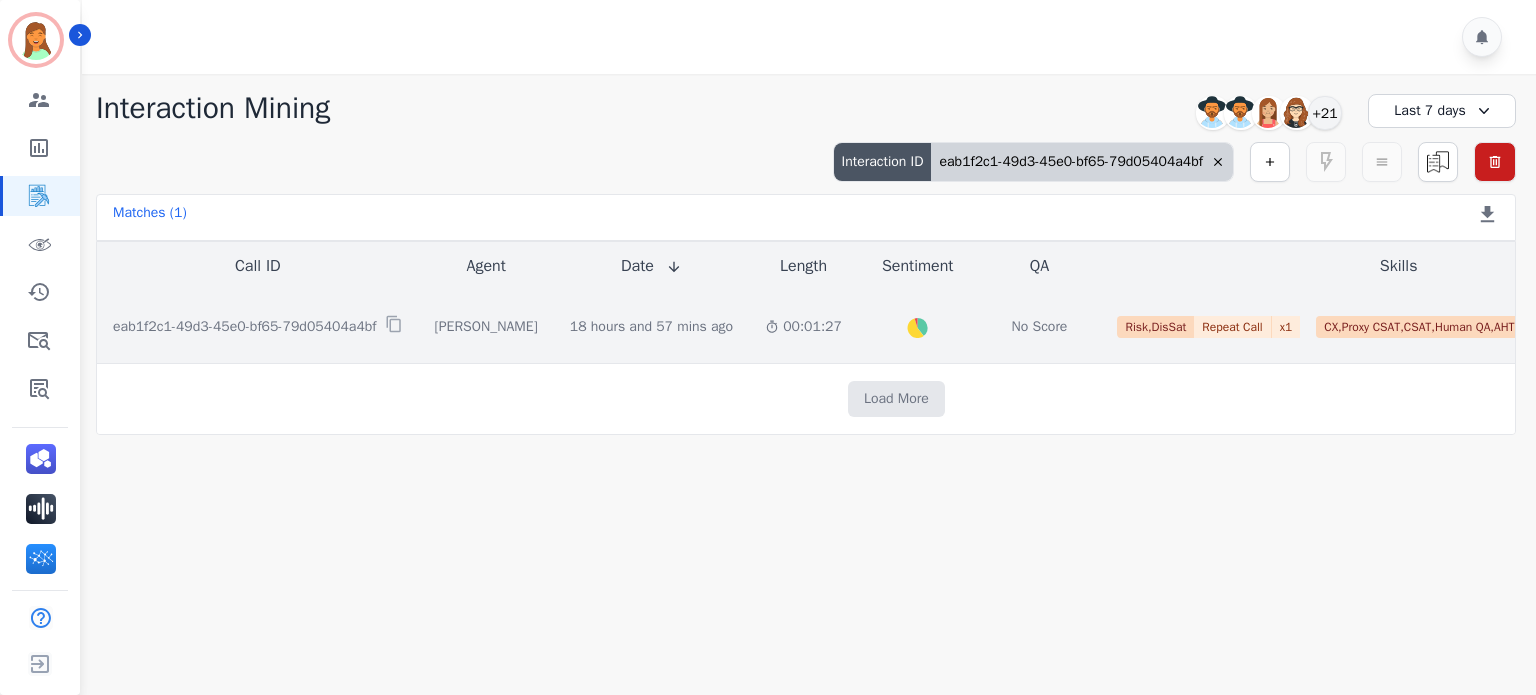 click on "18 hours and 57 mins ago   Start at: Wed, Jul 9th, 2025 - 3:03pm" 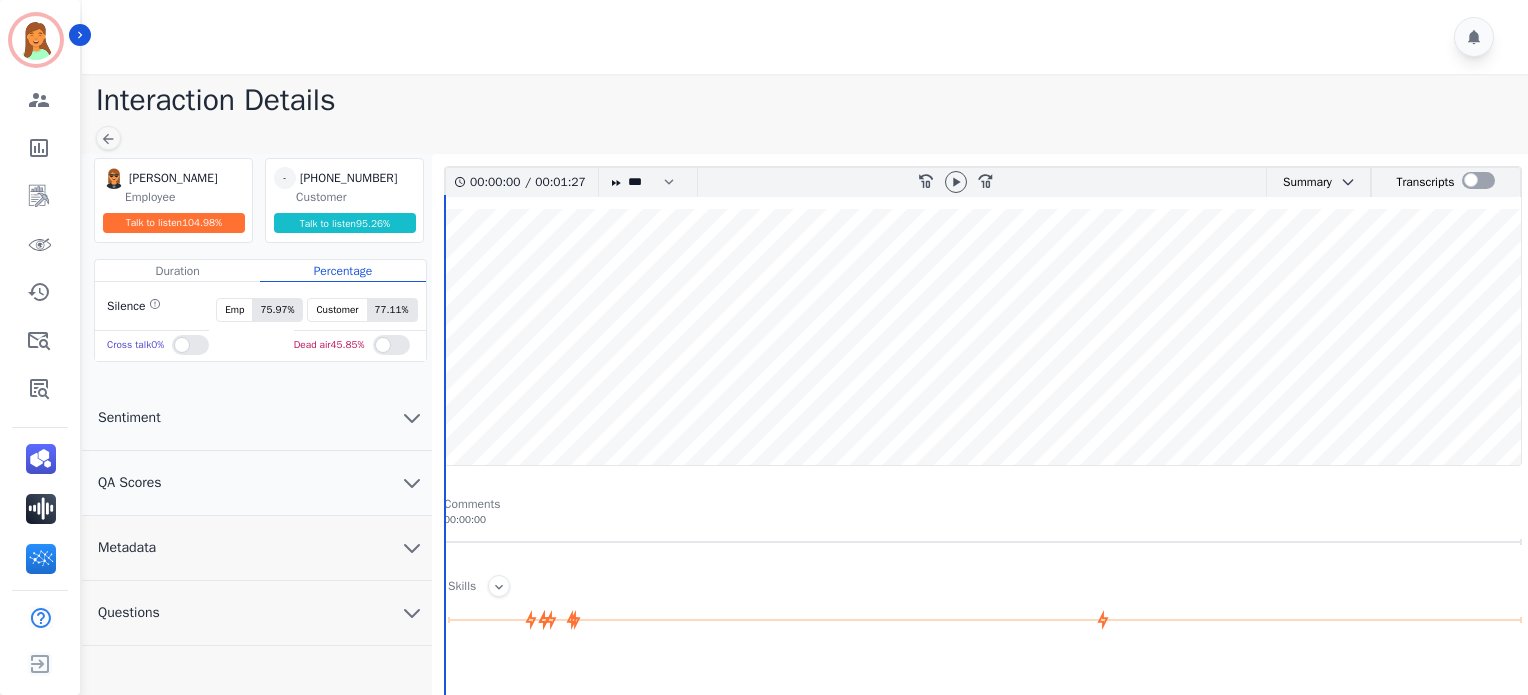 click on "Metadata" at bounding box center (257, 548) 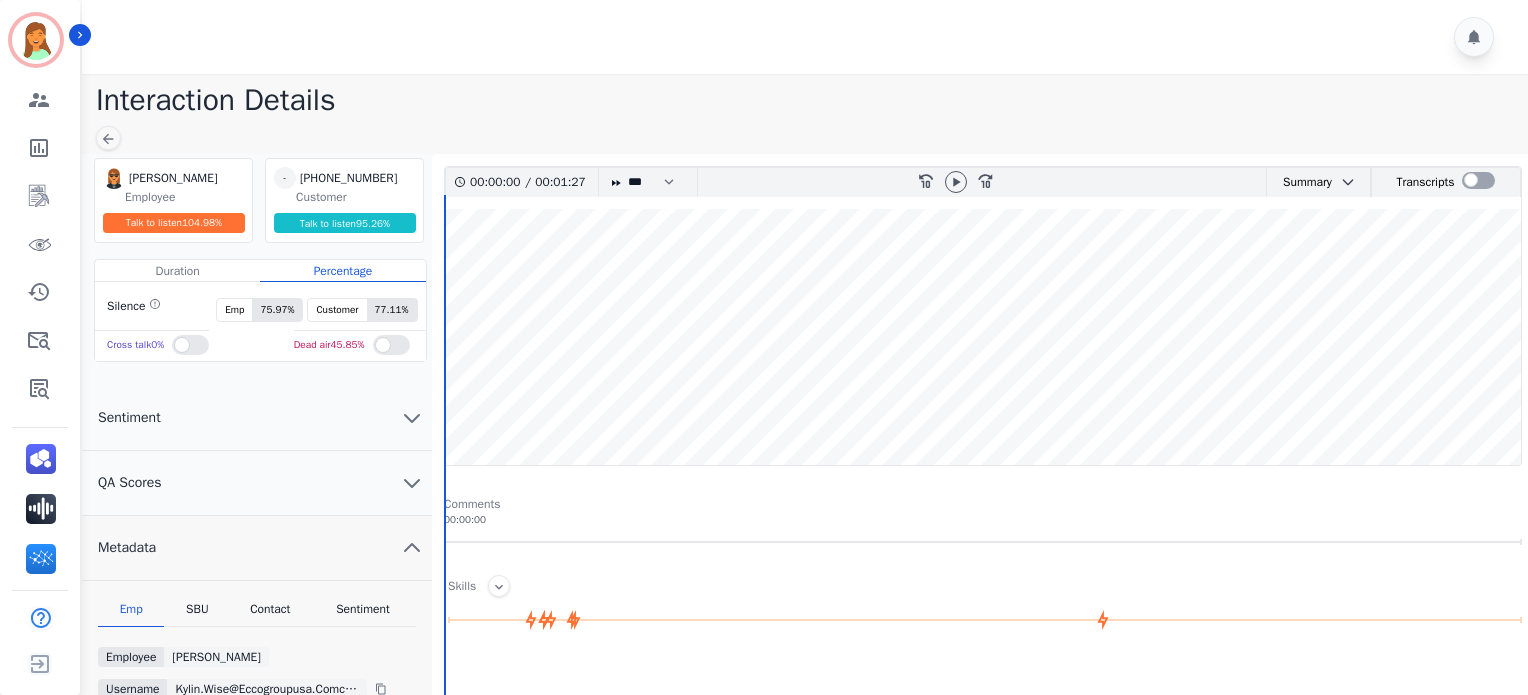 scroll, scrollTop: 266, scrollLeft: 0, axis: vertical 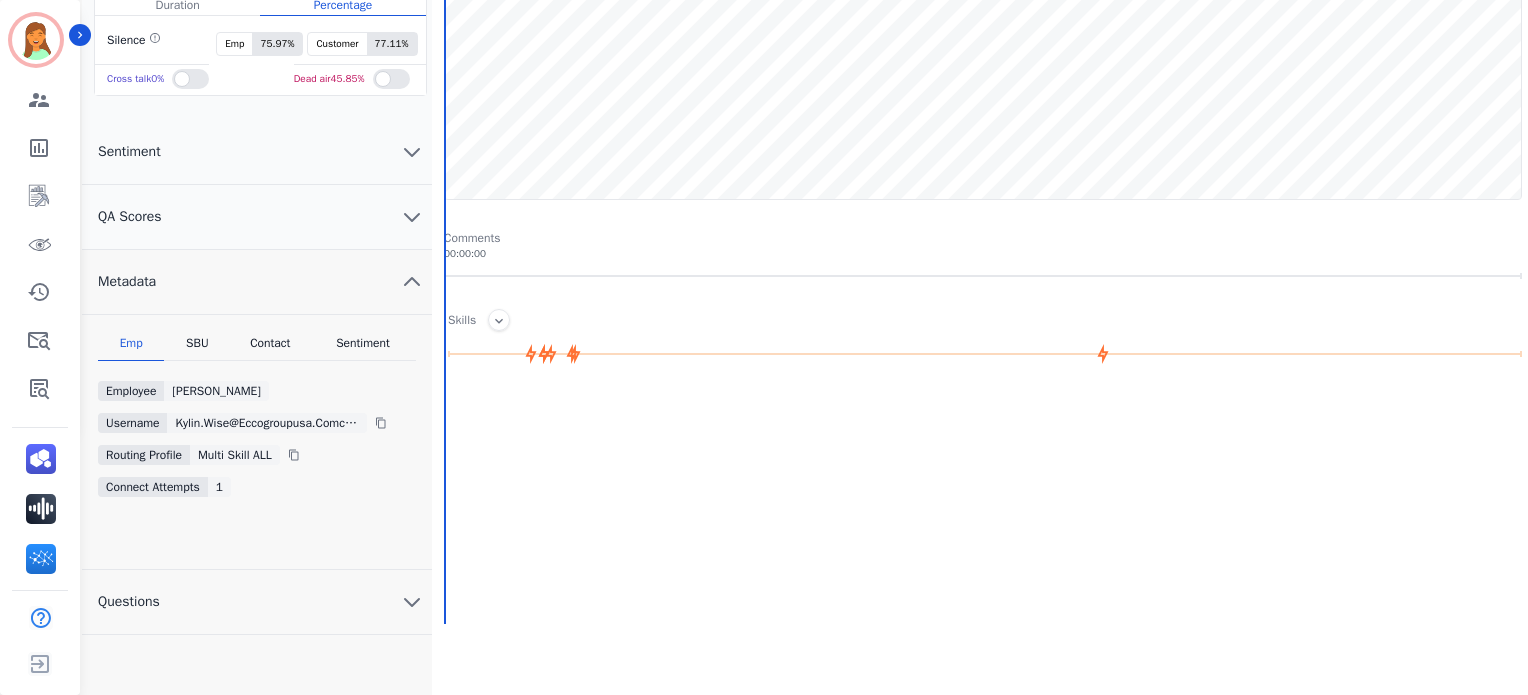 click on "Contact" at bounding box center [271, 348] 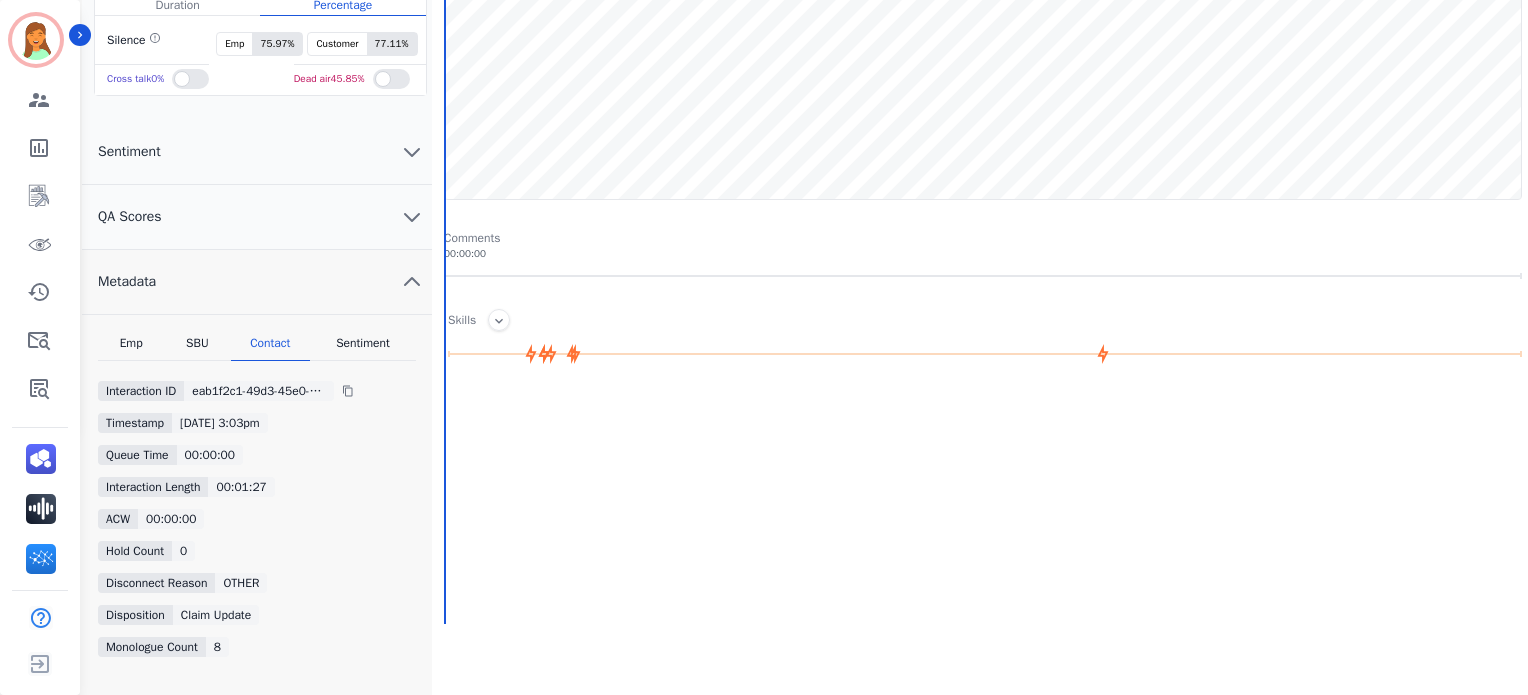 scroll, scrollTop: 380, scrollLeft: 0, axis: vertical 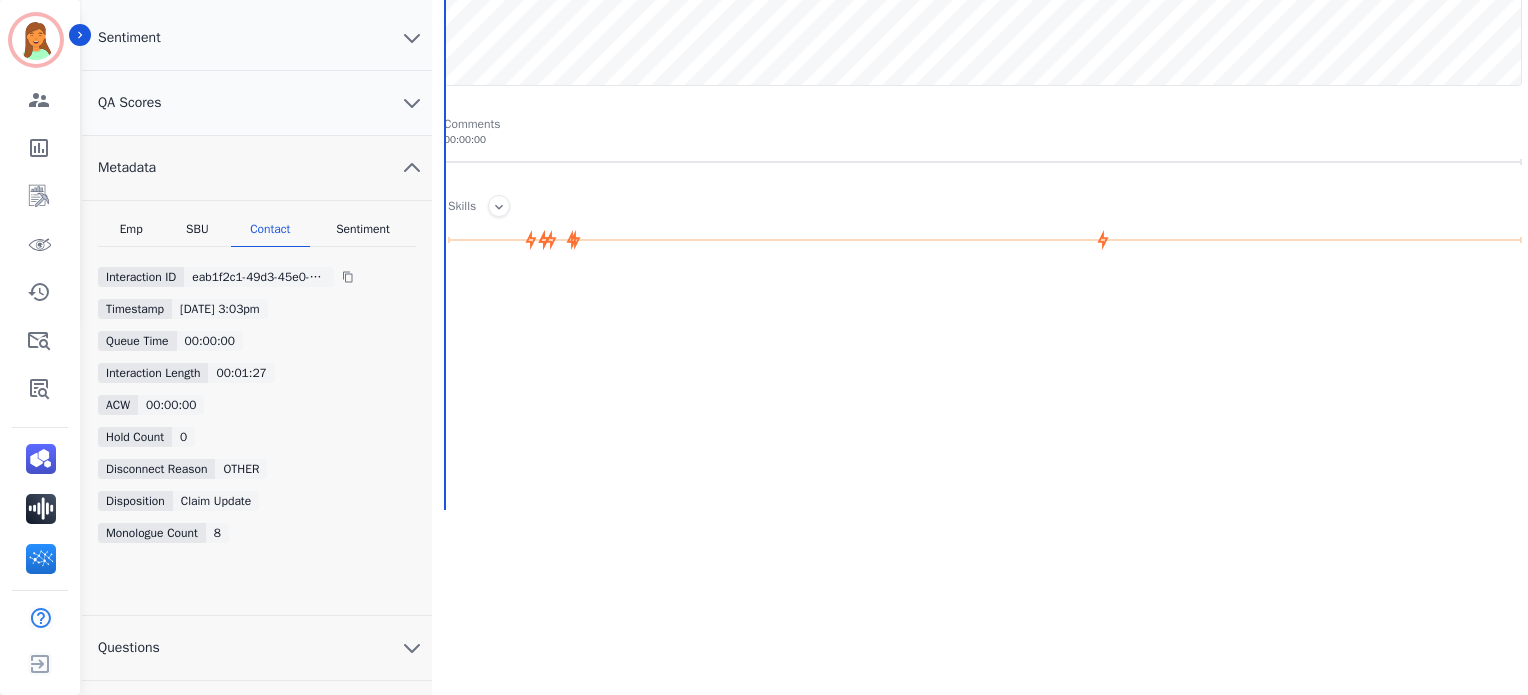 click on "Sentiment" at bounding box center [363, 234] 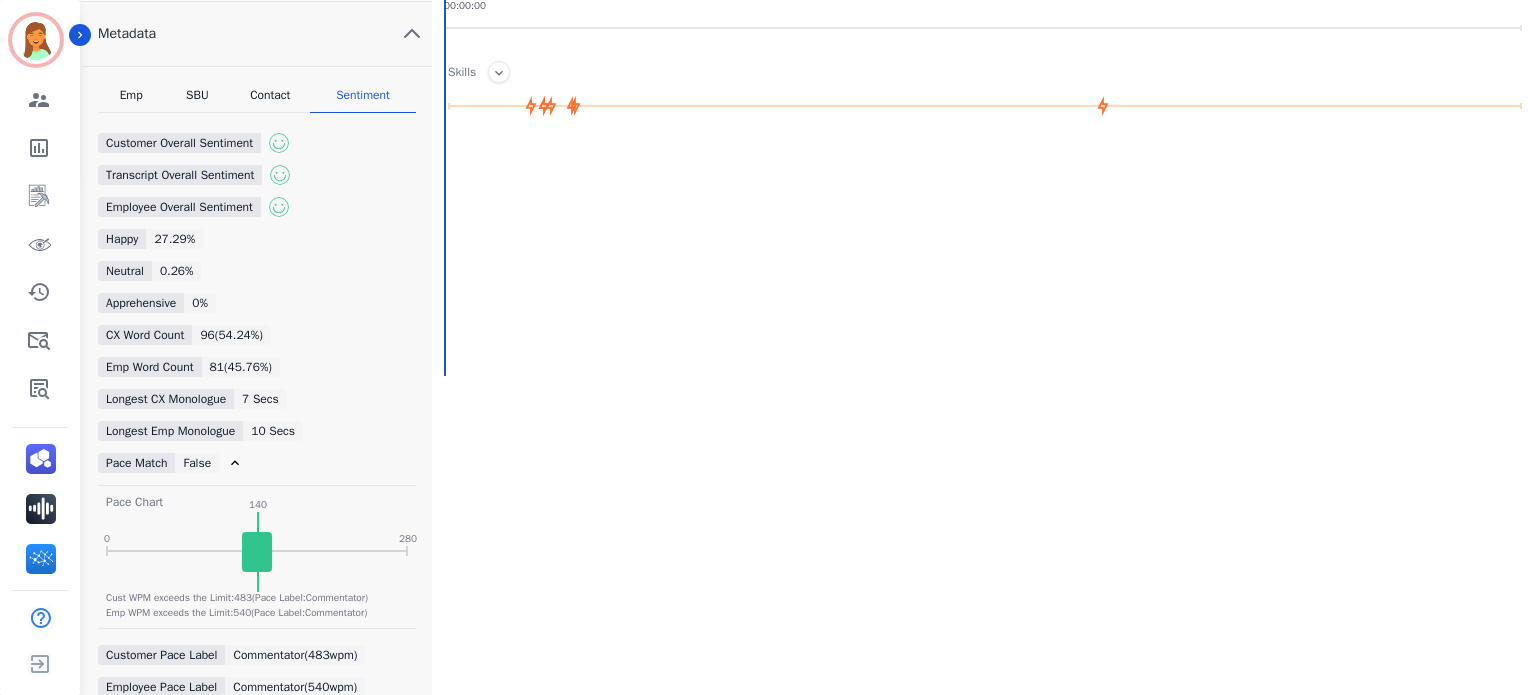scroll, scrollTop: 647, scrollLeft: 0, axis: vertical 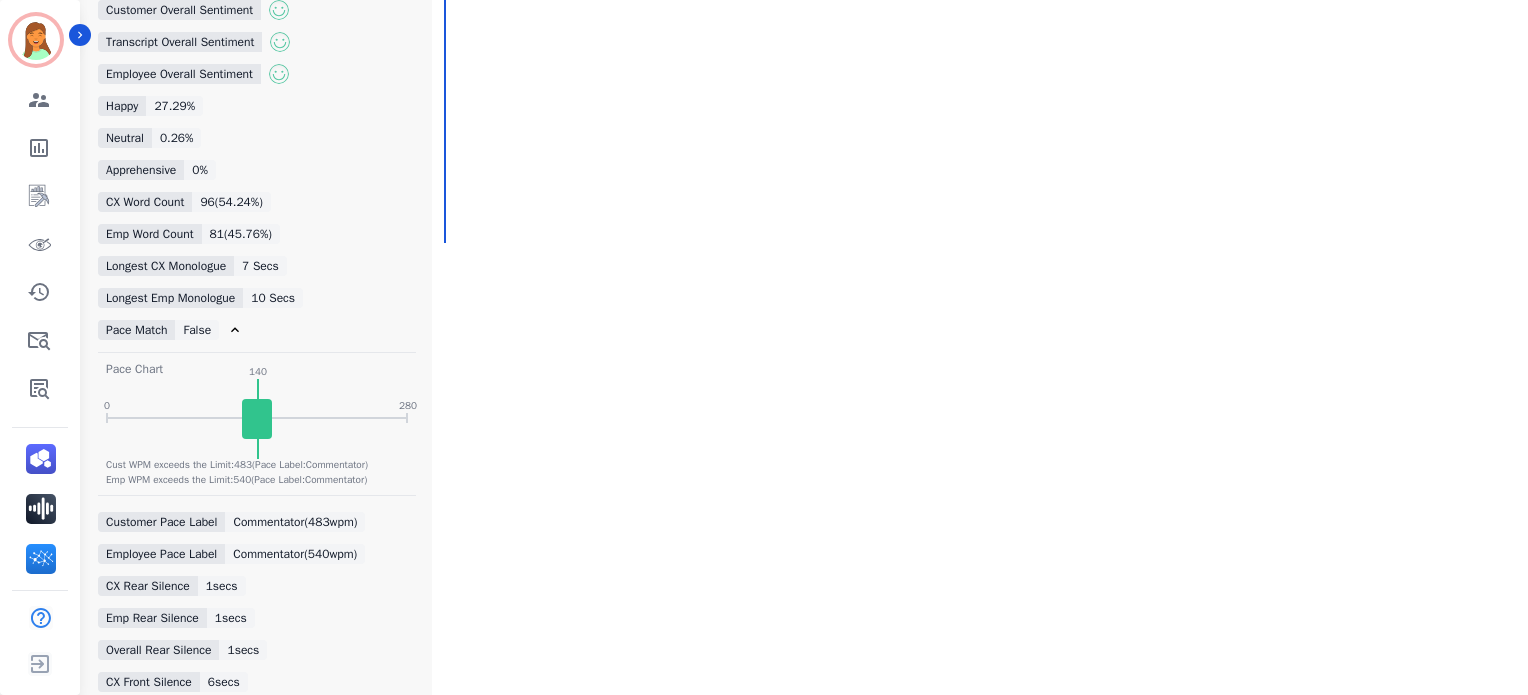 click 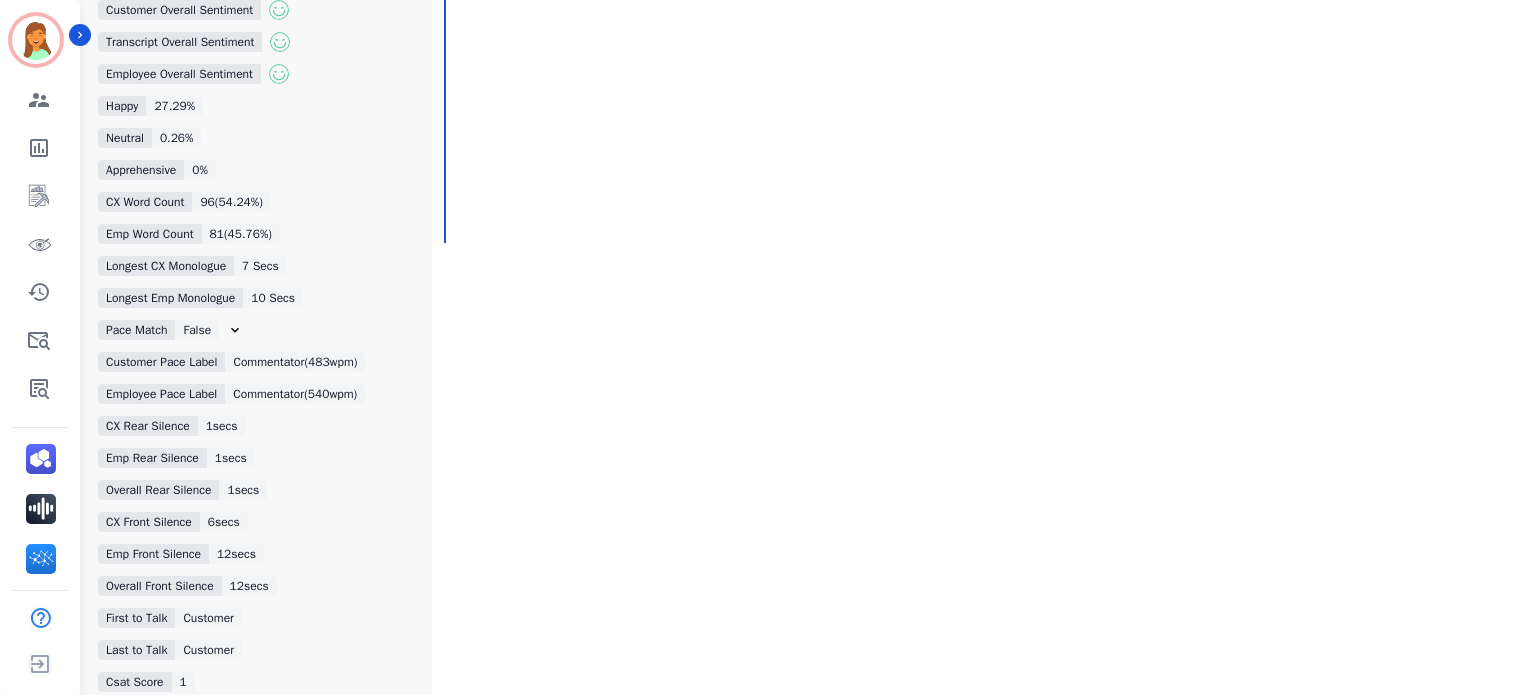 scroll, scrollTop: 781, scrollLeft: 0, axis: vertical 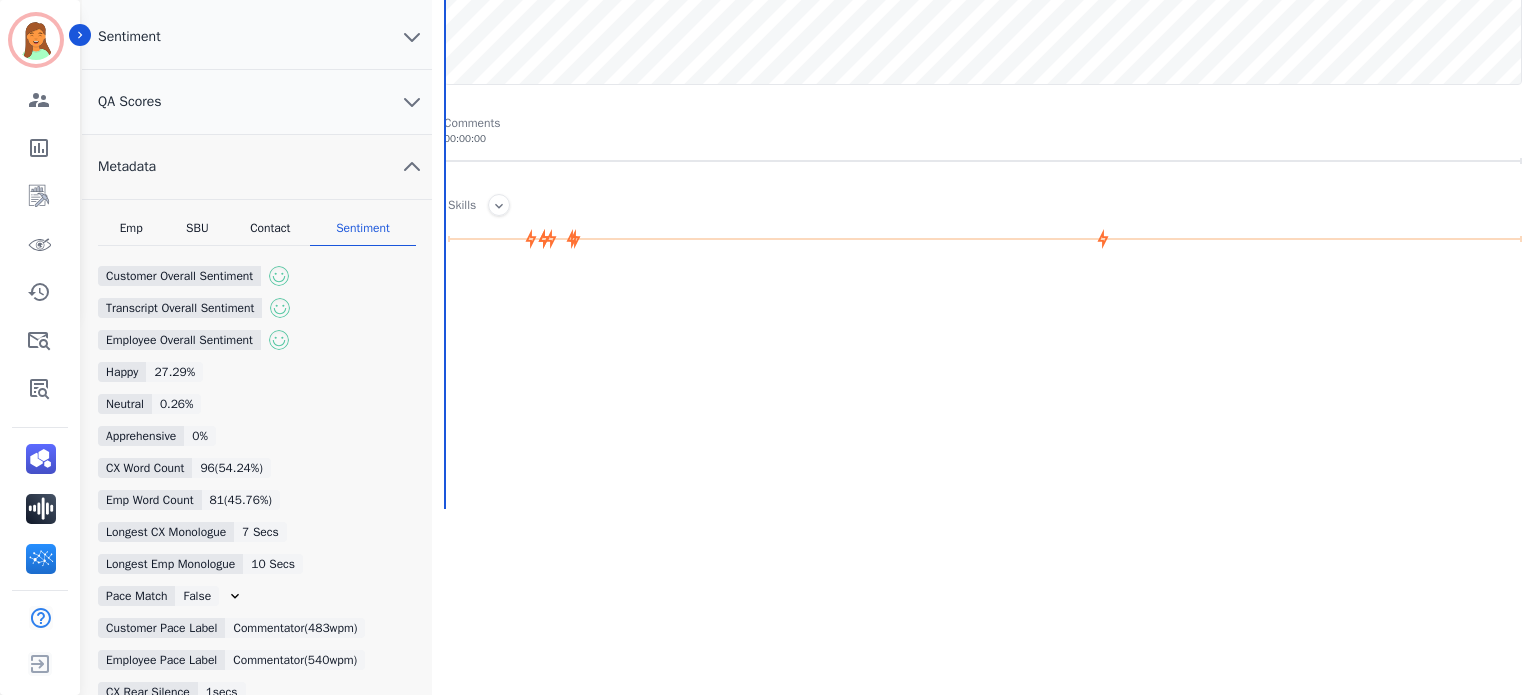 click on "Contact" at bounding box center [271, 233] 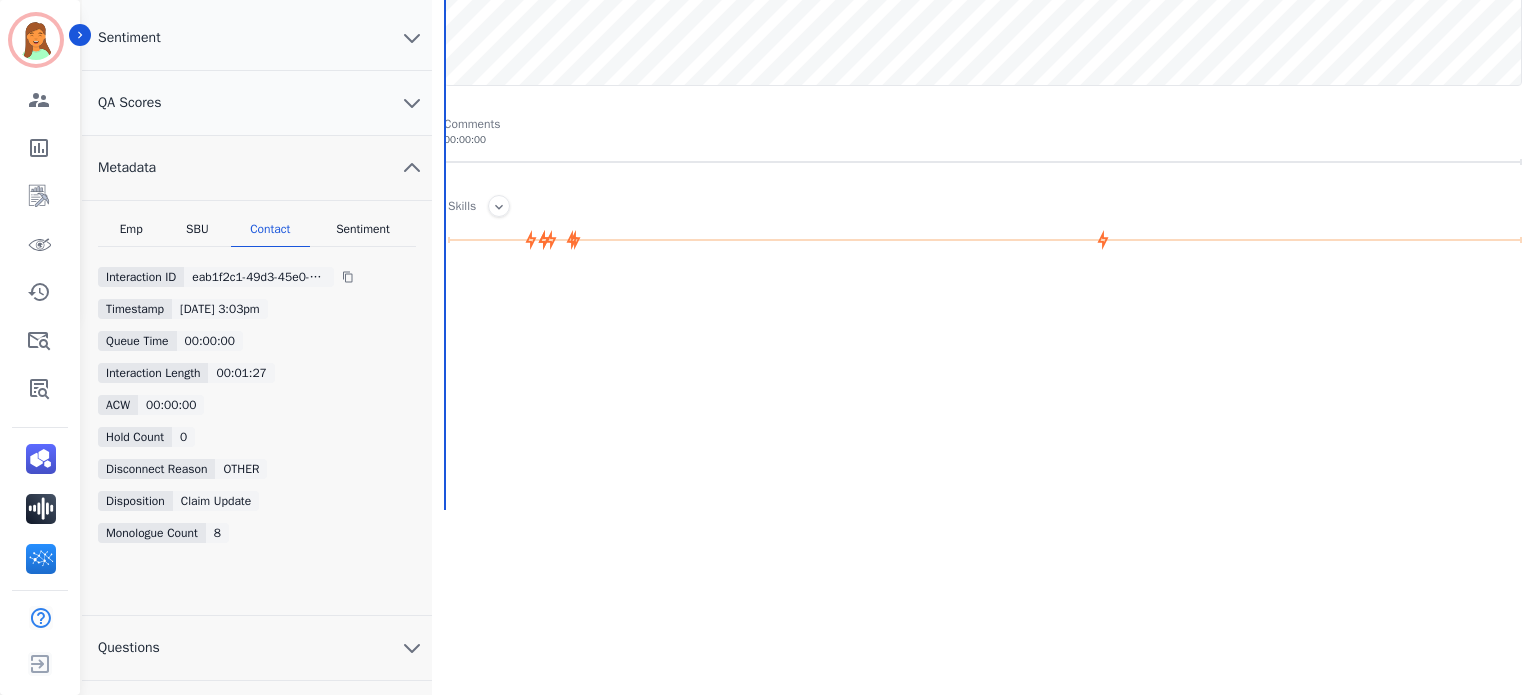 drag, startPoint x: 1179, startPoint y: 446, endPoint x: 956, endPoint y: 248, distance: 298.21637 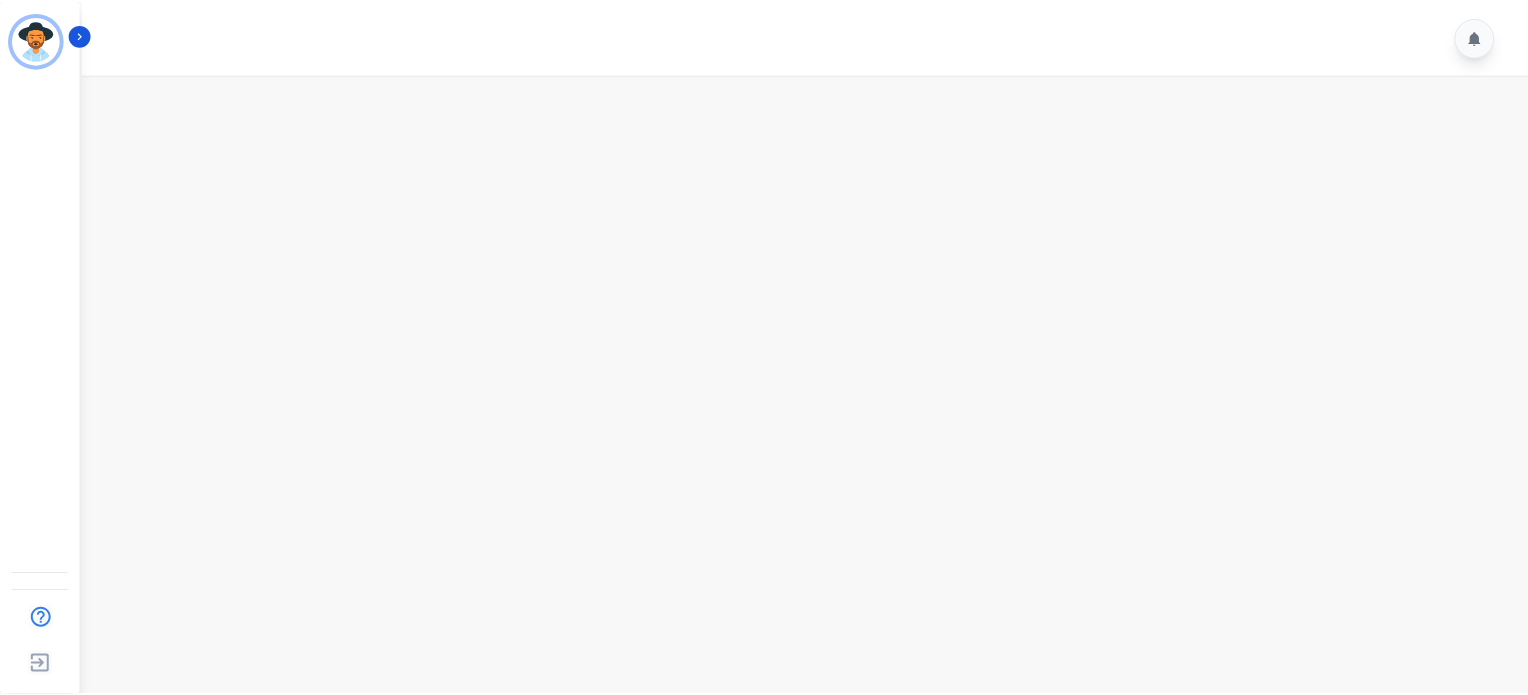 scroll, scrollTop: 0, scrollLeft: 0, axis: both 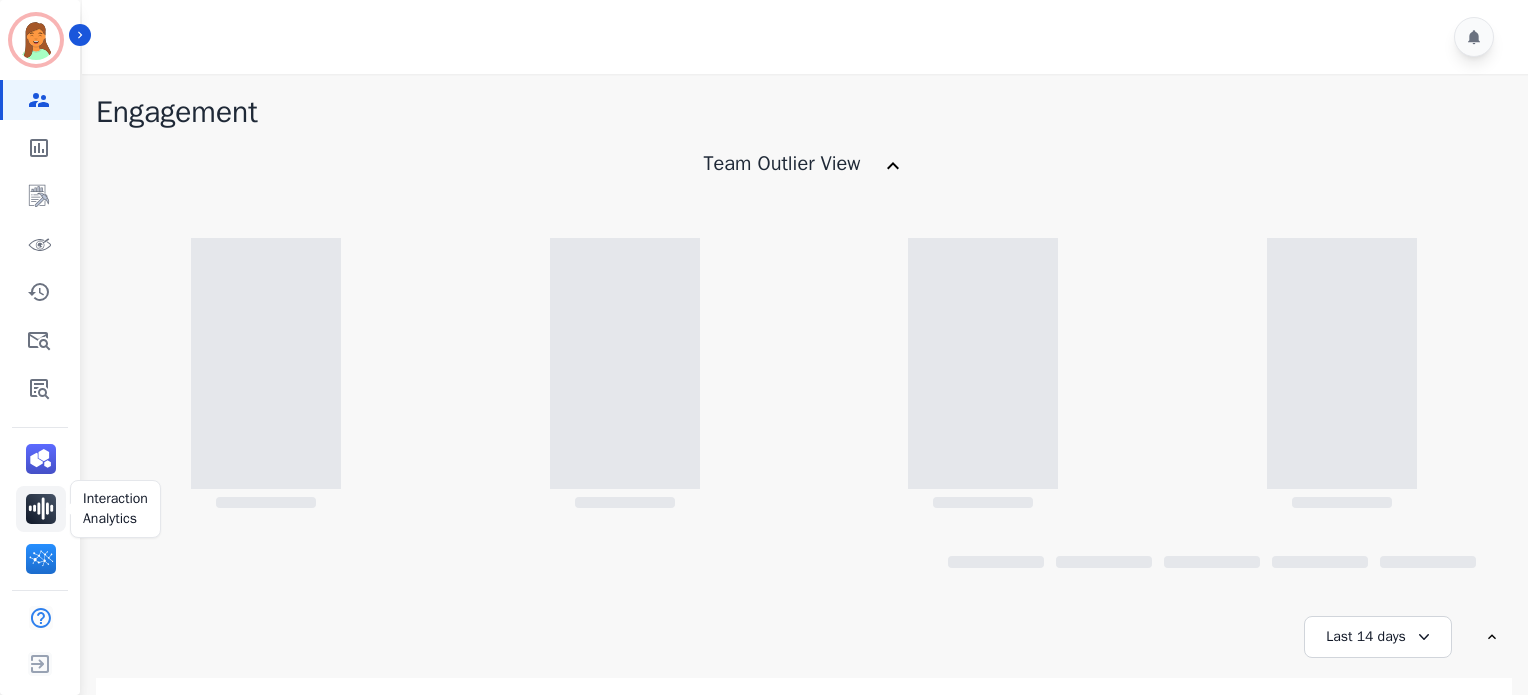 click at bounding box center [41, 509] 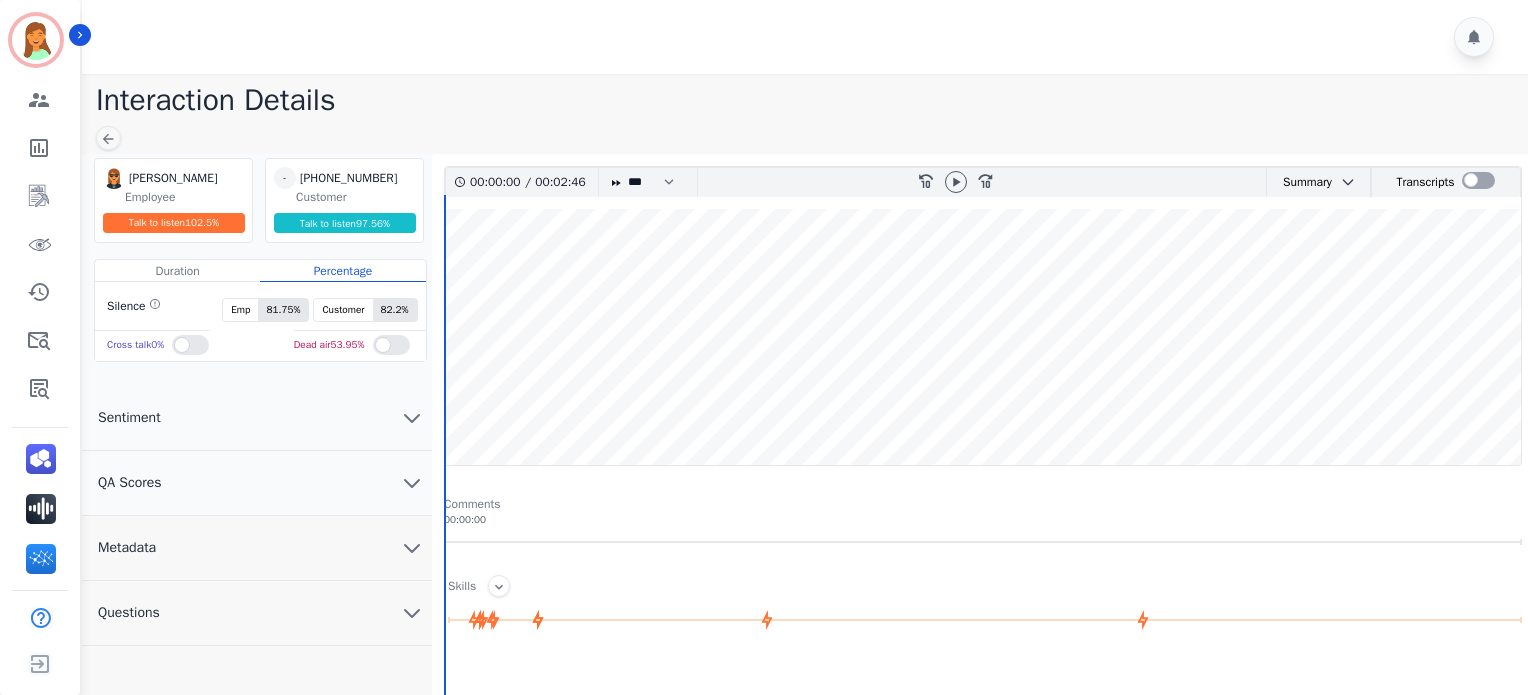 scroll, scrollTop: 133, scrollLeft: 0, axis: vertical 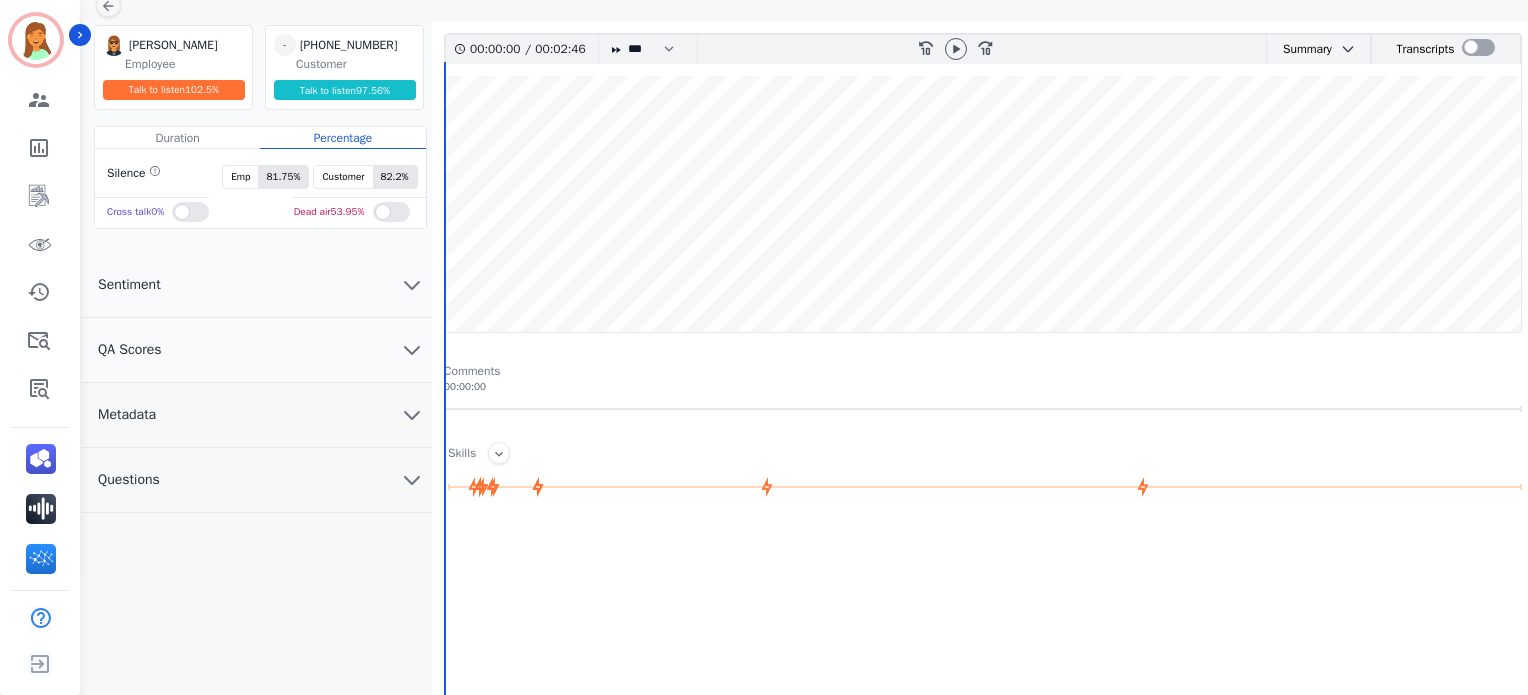 click 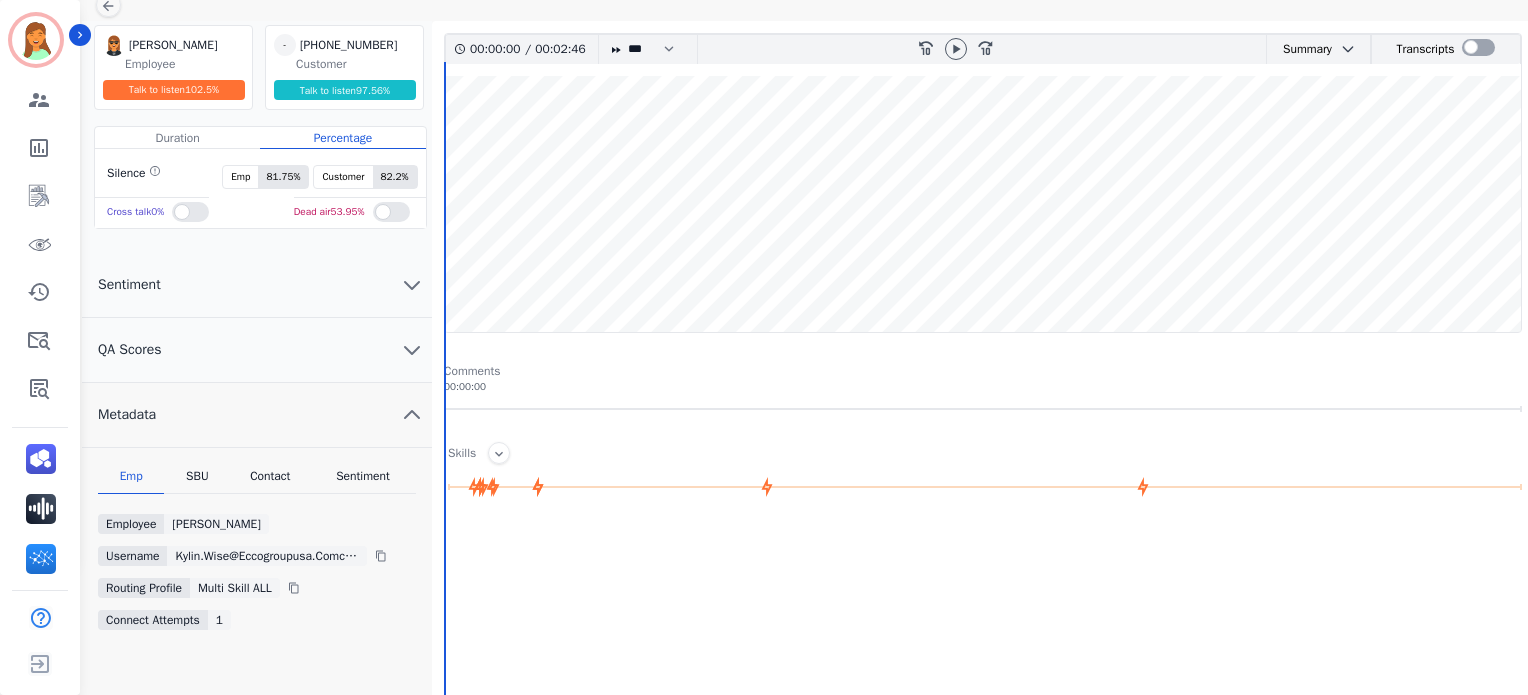 click on "Contact" at bounding box center [271, 481] 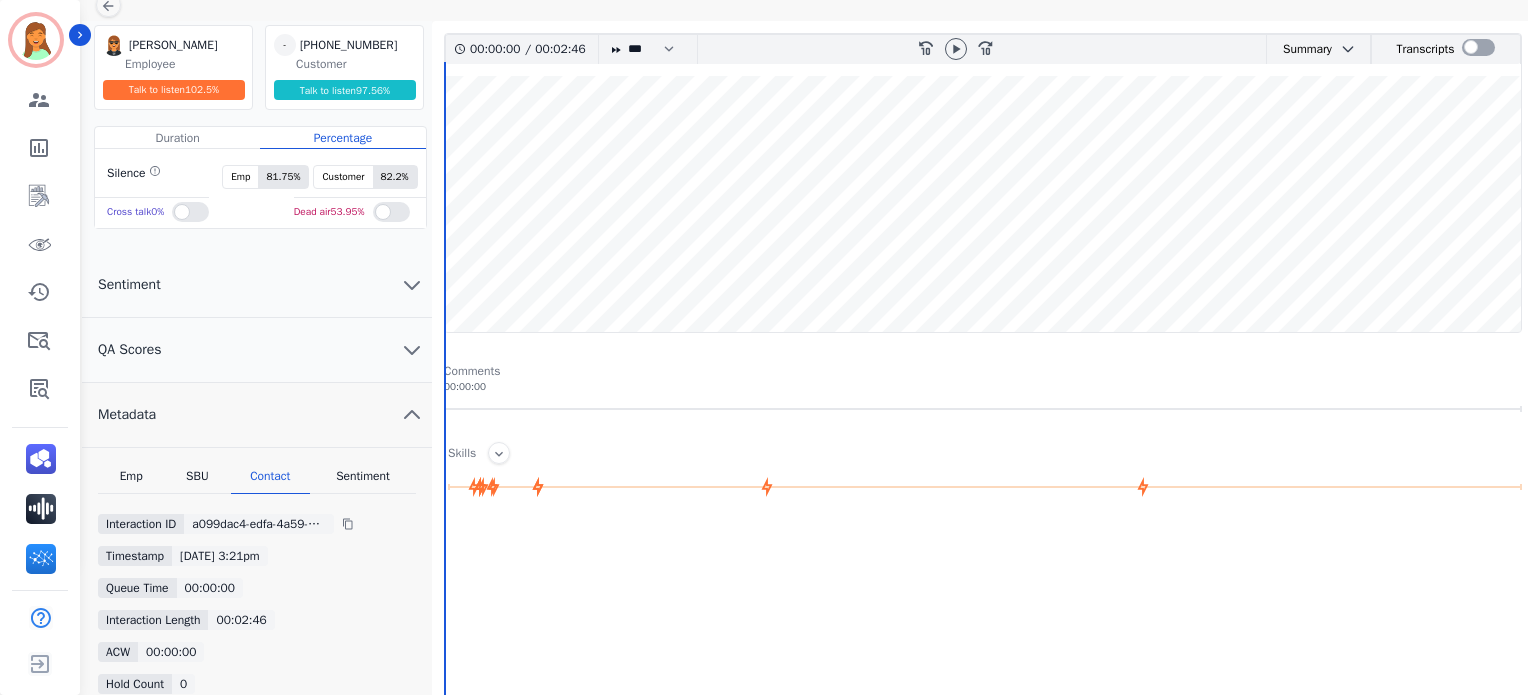 scroll, scrollTop: 380, scrollLeft: 0, axis: vertical 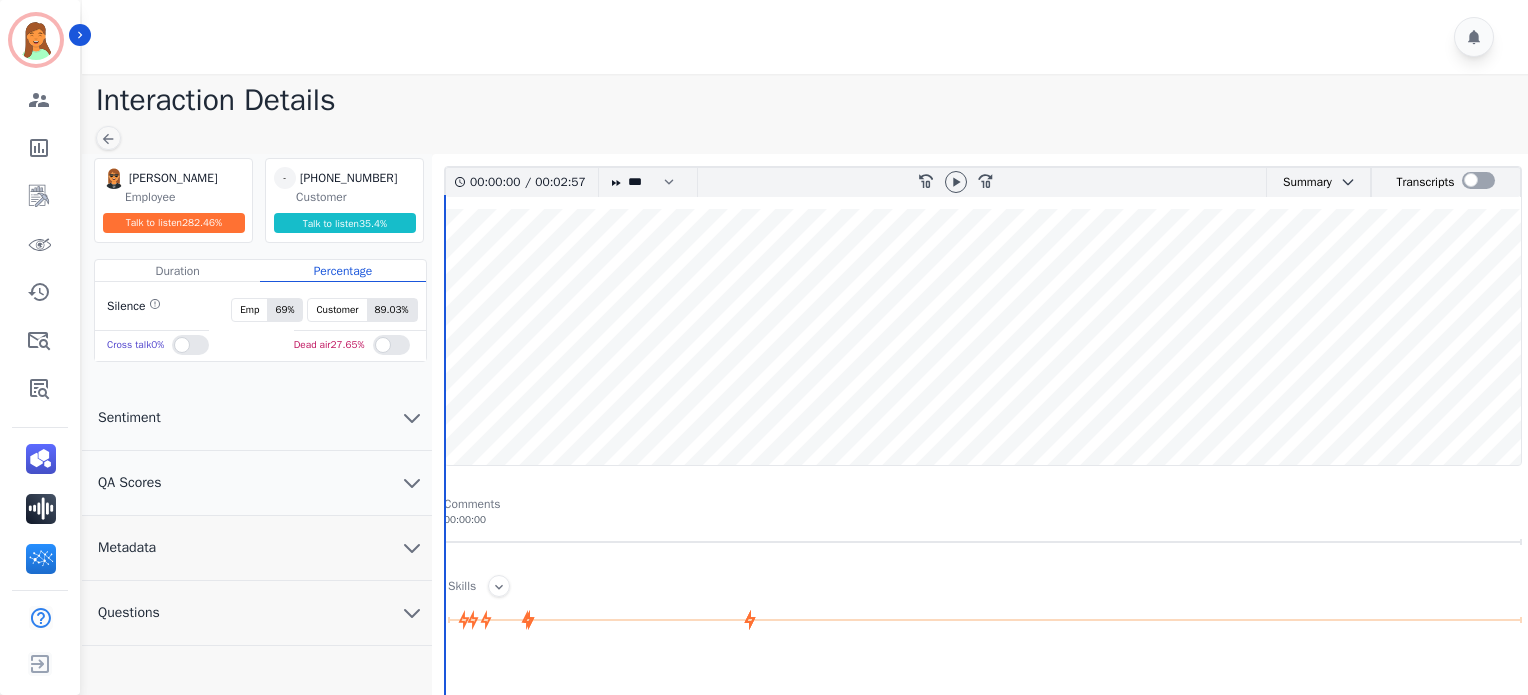 click on "Metadata" at bounding box center (257, 548) 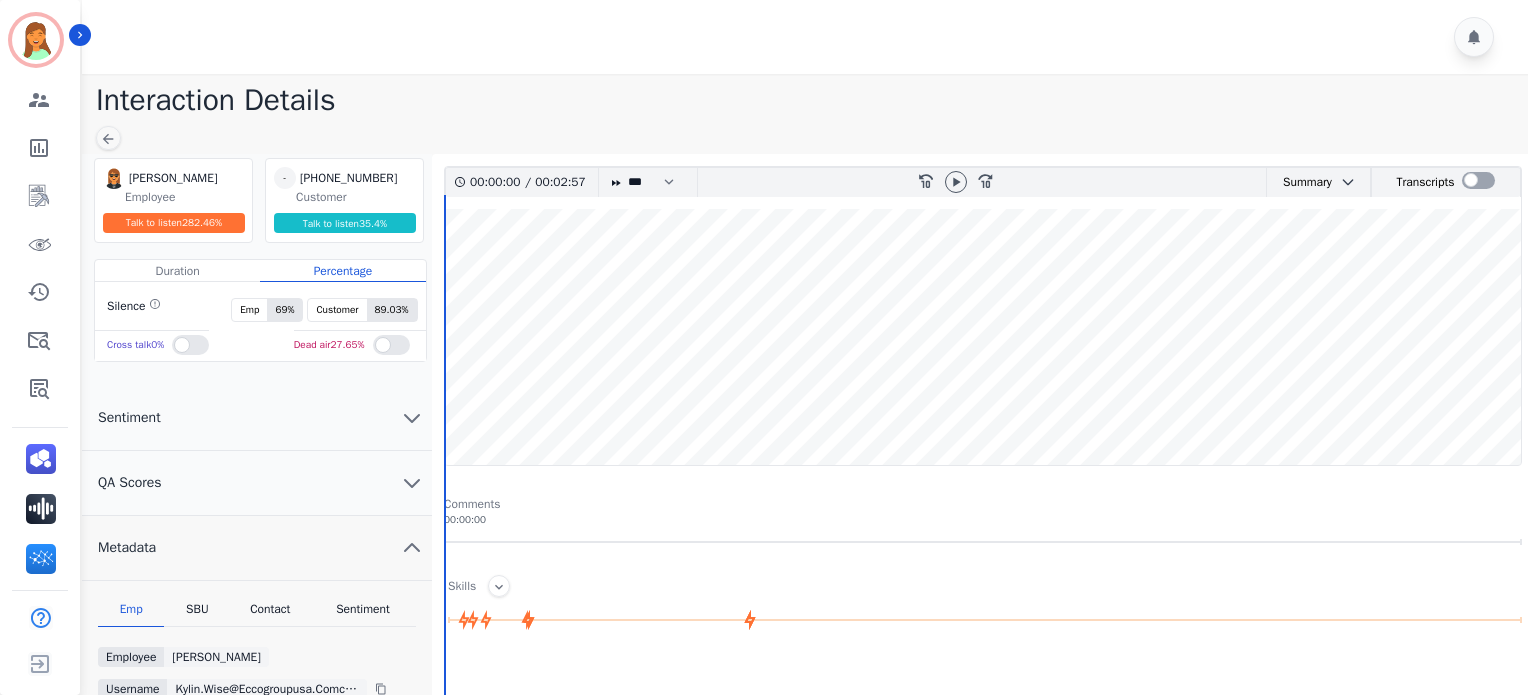 click on "Emp   SBU   Contact   Sentiment   Employee   Kylin Wise     Username   kylin.wise@eccogroupusa.comc3189c5b-232e-11ed-8006-800c584eb7f3       Routing Profile   Multi Skill ALL       Connect Attempts   1" at bounding box center [257, 708] 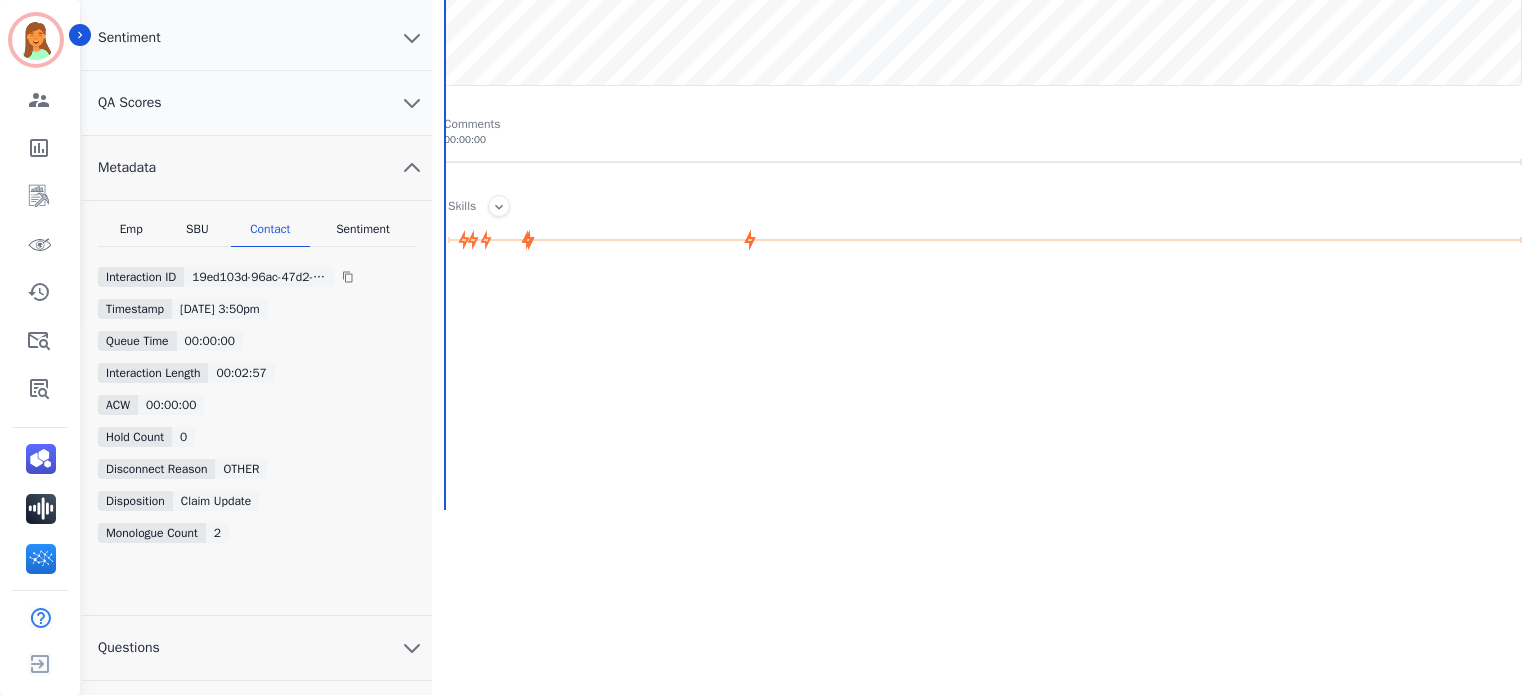 scroll, scrollTop: 0, scrollLeft: 0, axis: both 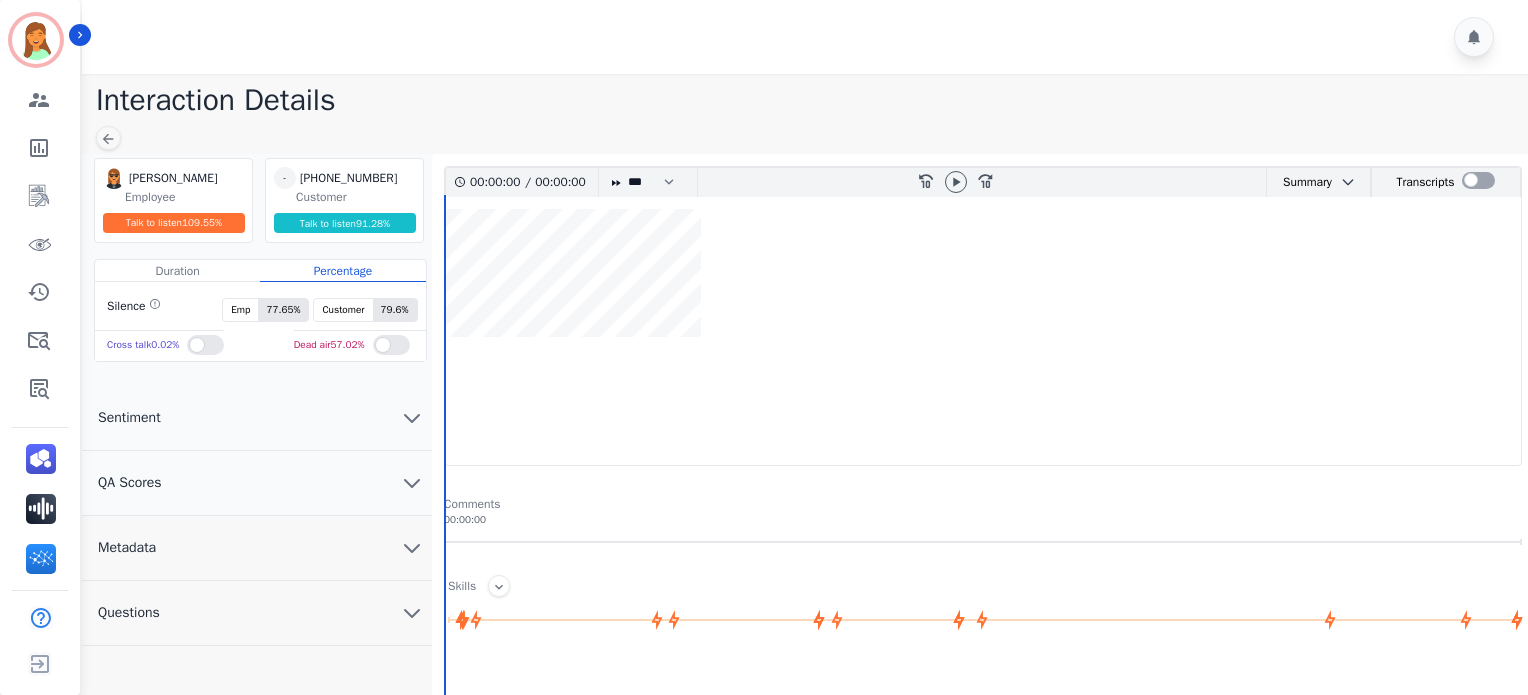 click on "Metadata" at bounding box center (257, 548) 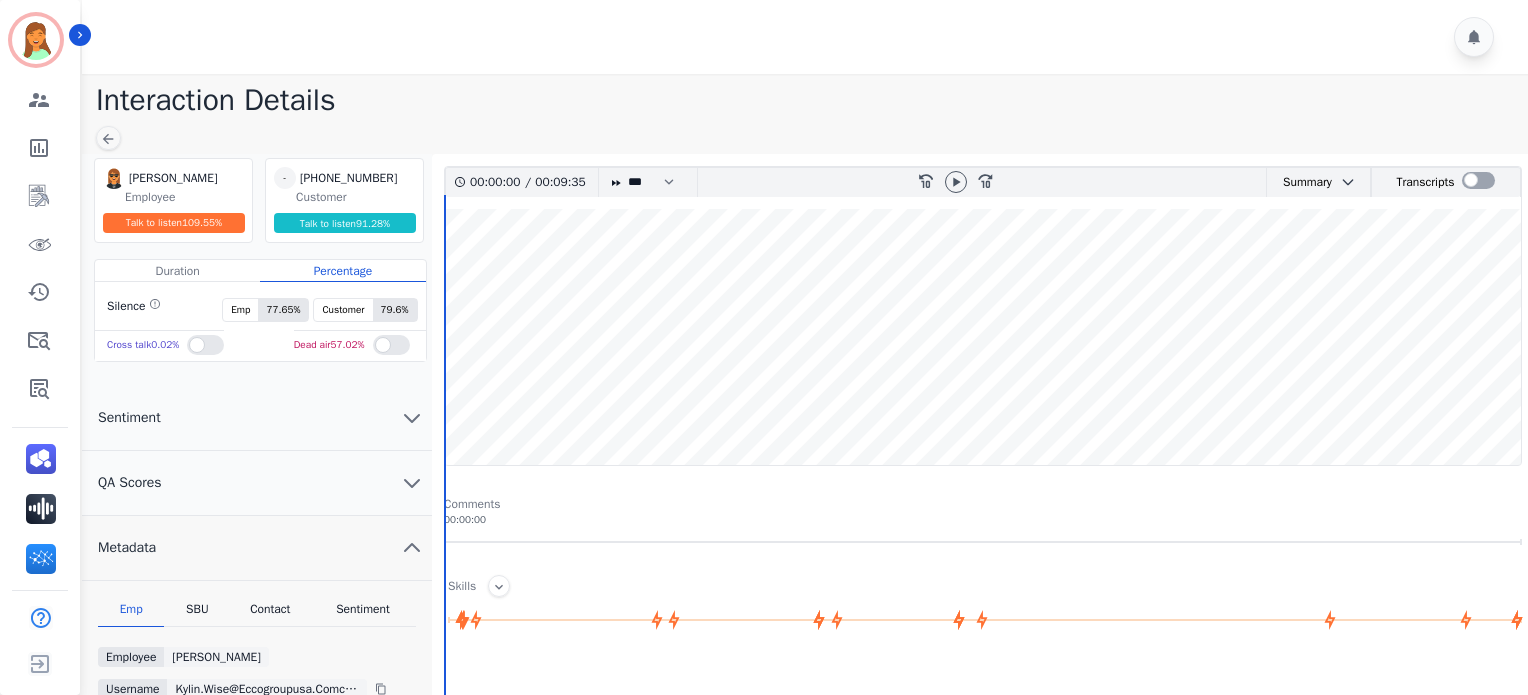 scroll, scrollTop: 133, scrollLeft: 0, axis: vertical 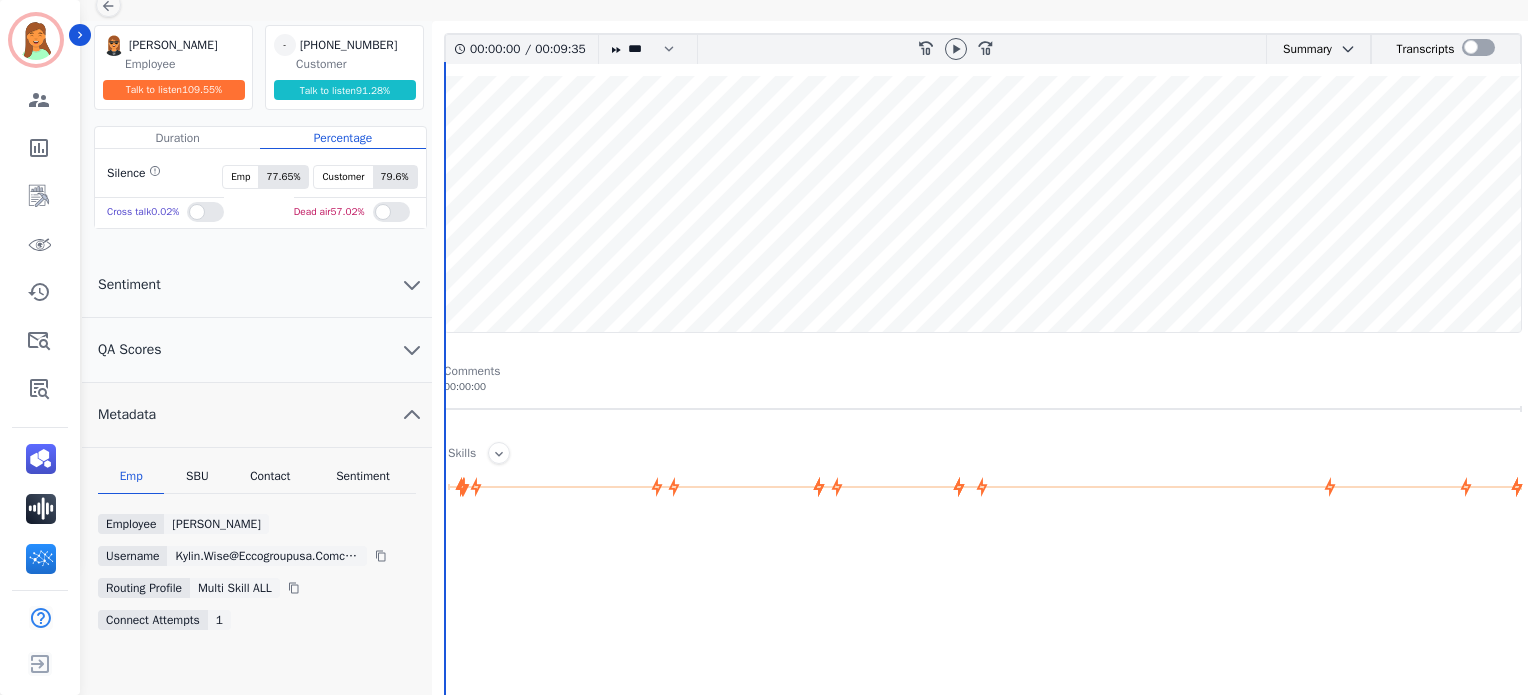 click on "Contact" at bounding box center [271, 481] 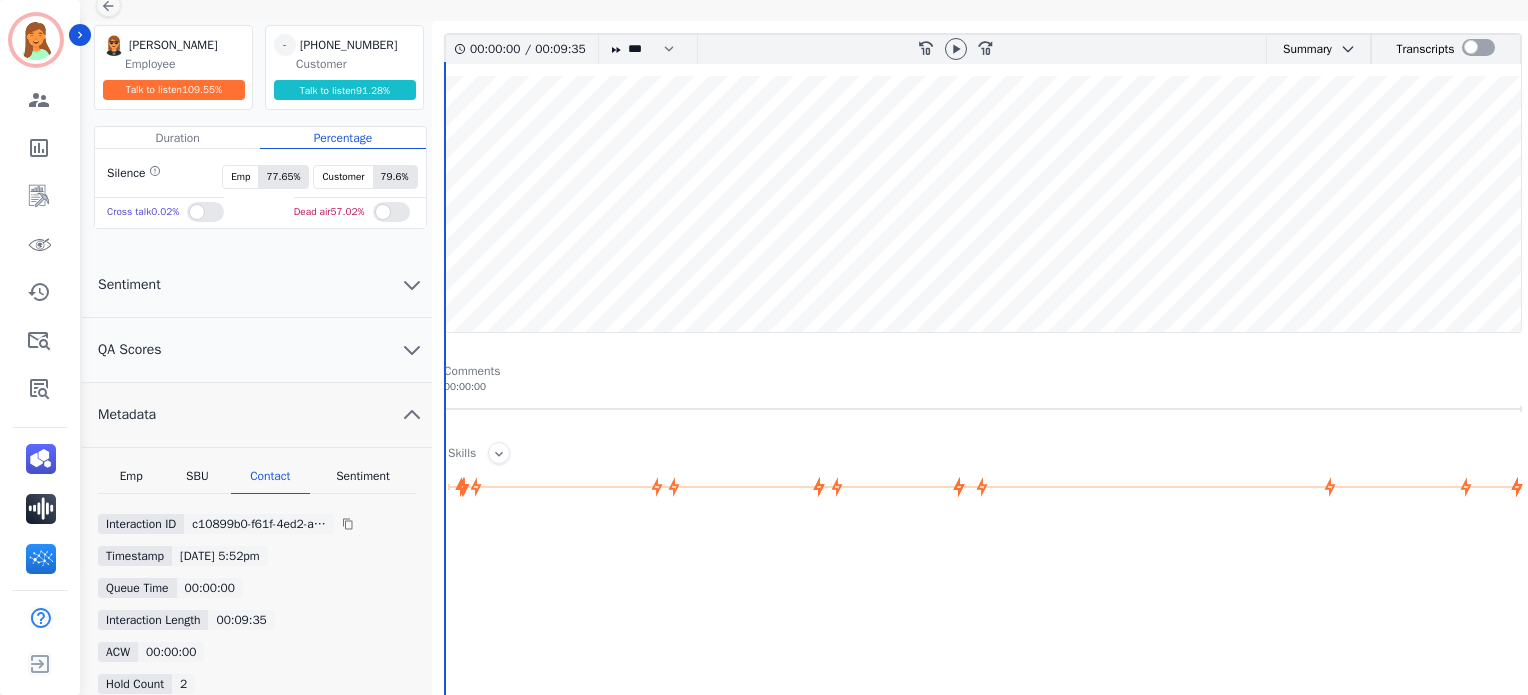scroll, scrollTop: 380, scrollLeft: 0, axis: vertical 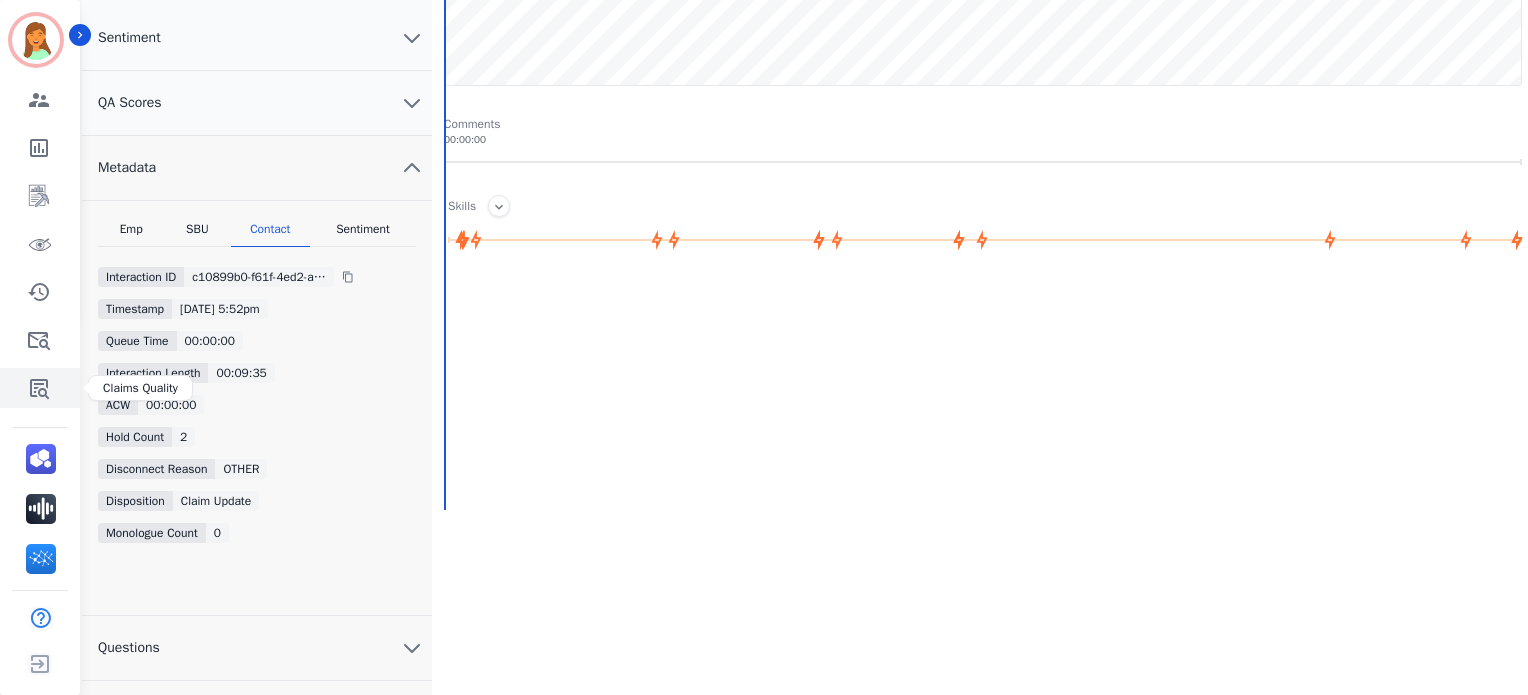 click at bounding box center (41, 388) 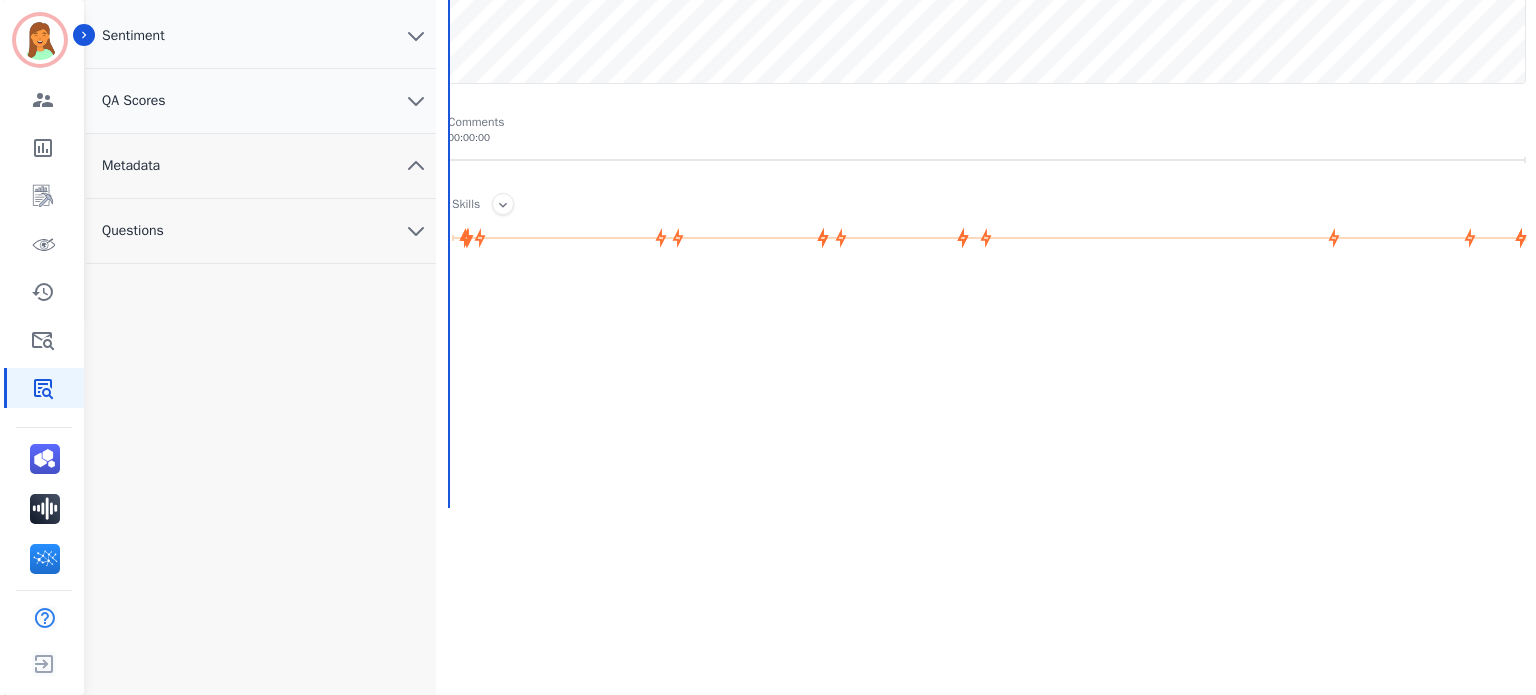 scroll, scrollTop: 0, scrollLeft: 0, axis: both 